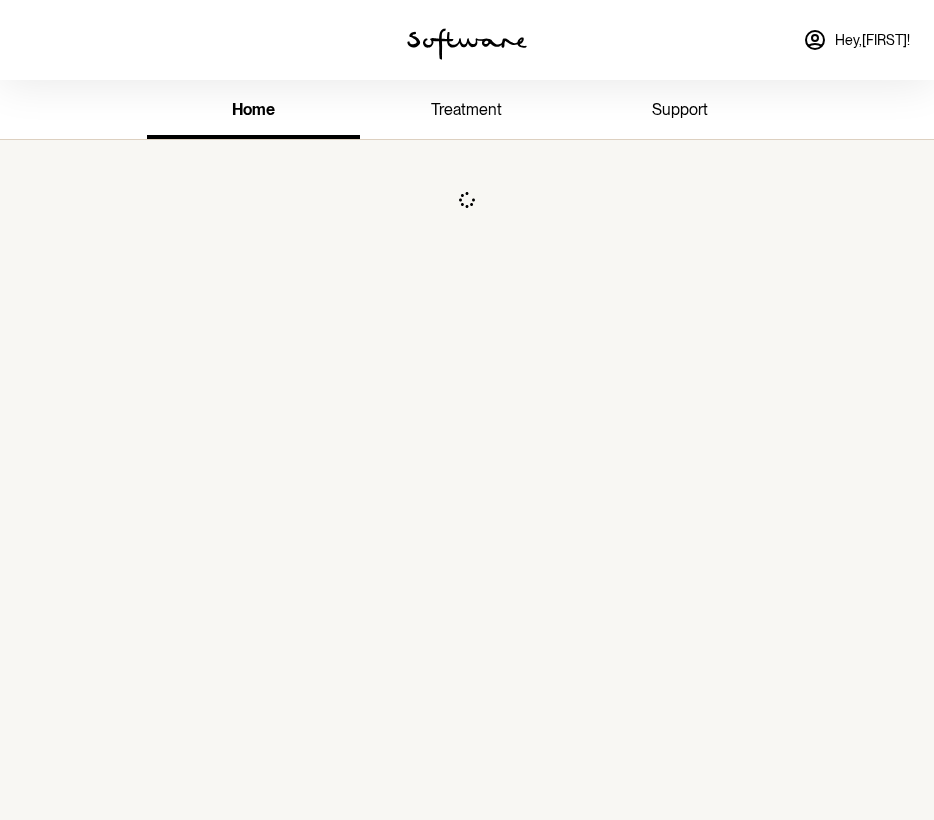 scroll, scrollTop: 0, scrollLeft: 0, axis: both 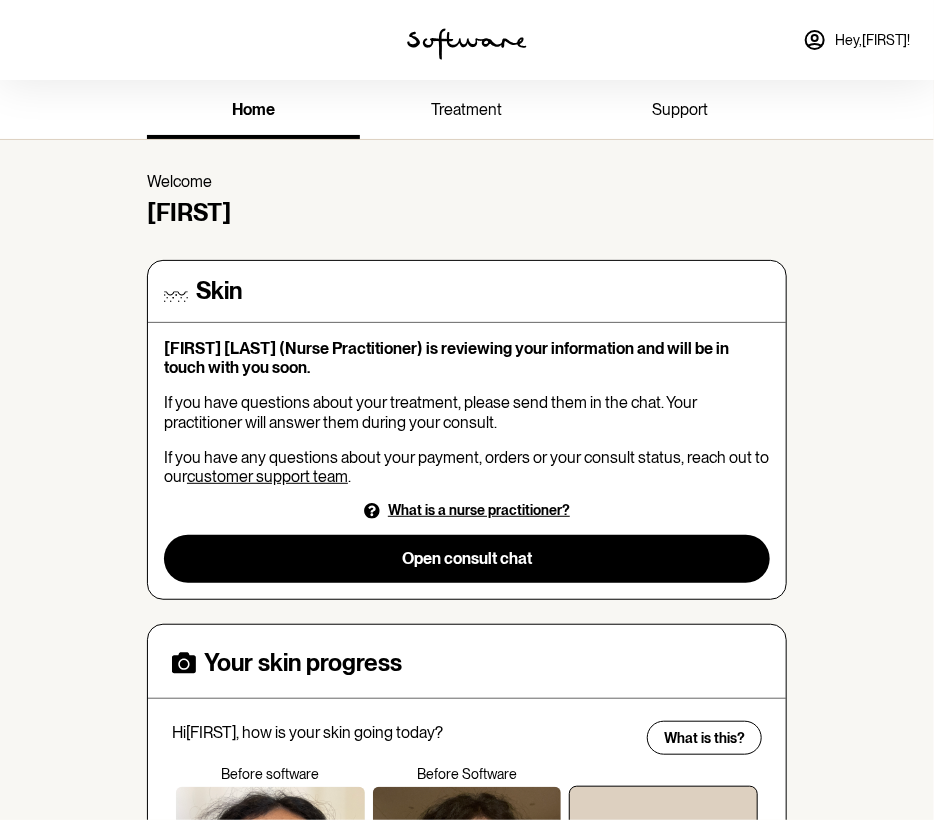 click on "treatment" at bounding box center [466, 111] 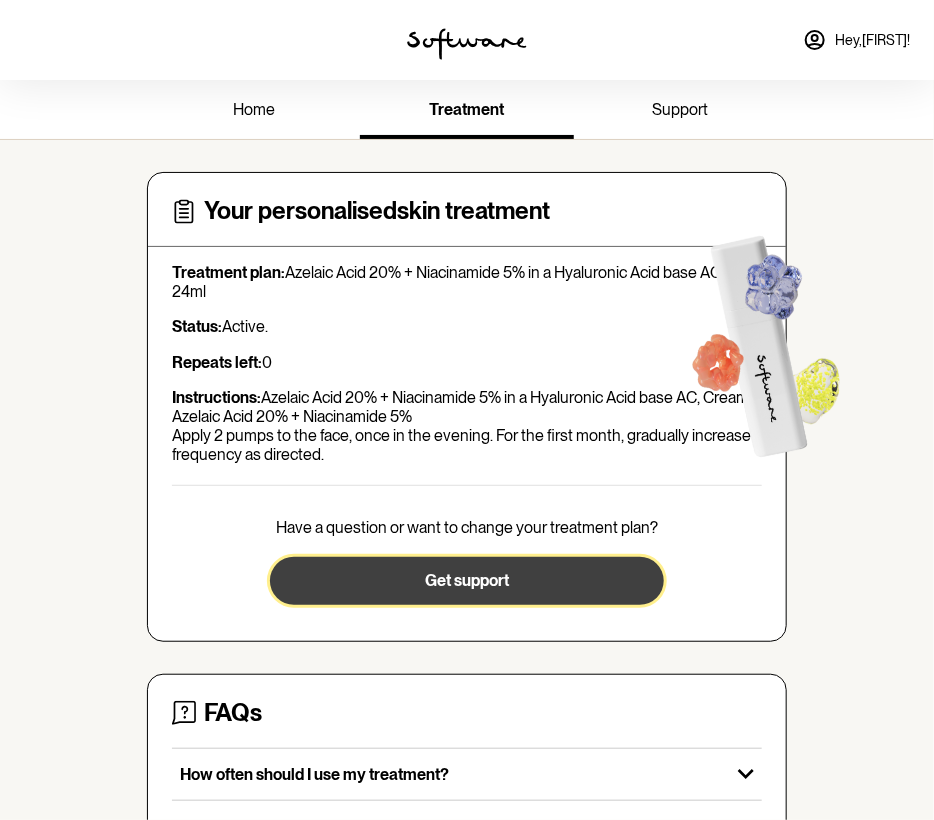 click on "Get support" at bounding box center [466, 581] 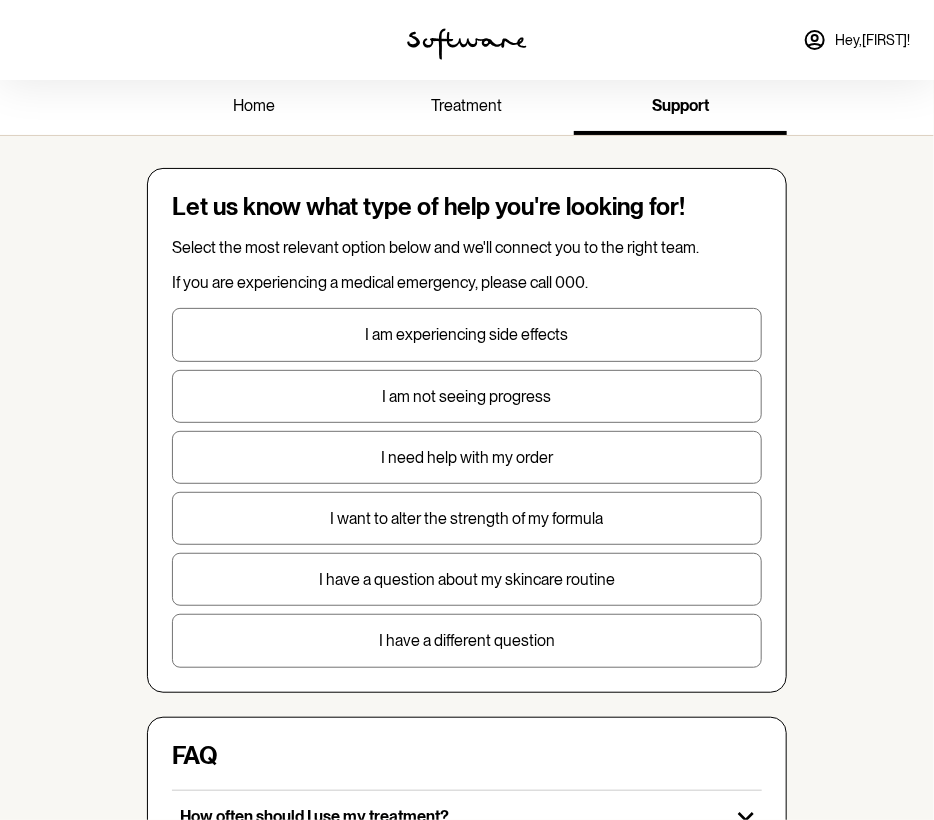 scroll, scrollTop: 0, scrollLeft: 0, axis: both 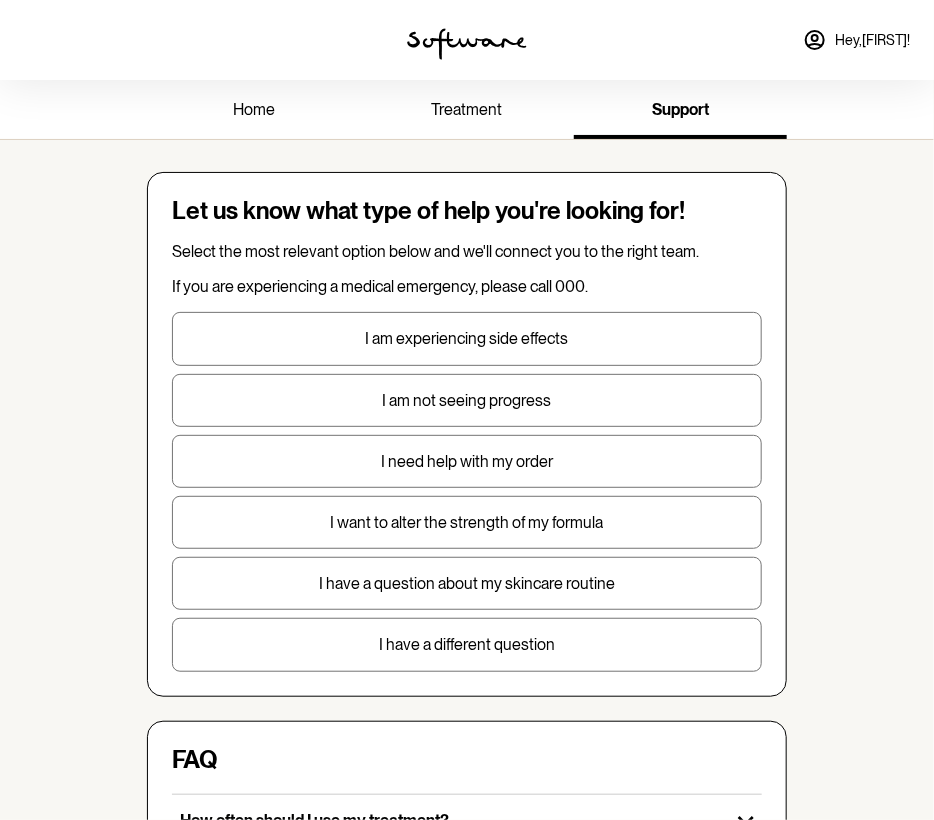 click on "treatment" at bounding box center [466, 109] 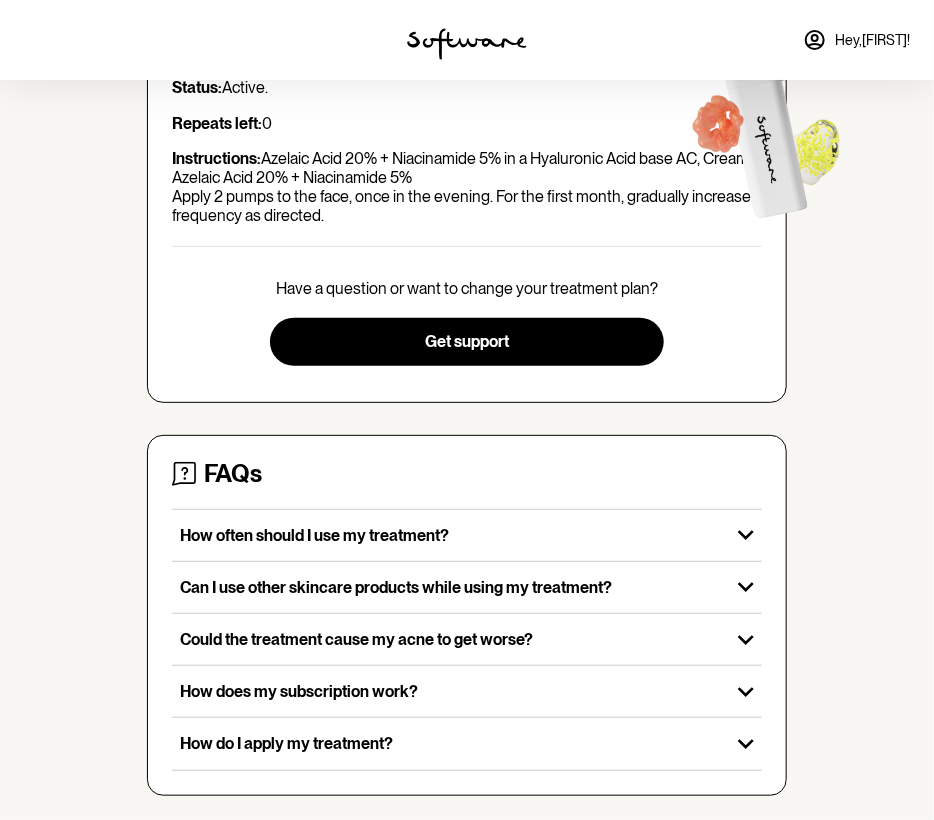 scroll, scrollTop: 244, scrollLeft: 0, axis: vertical 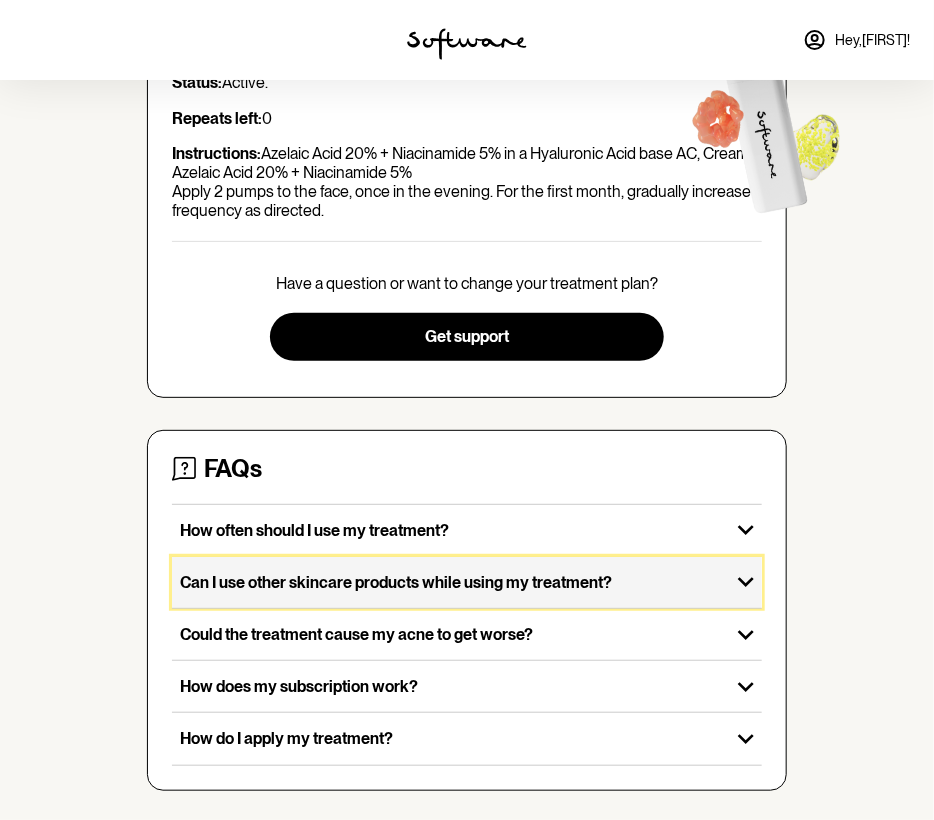 click on "Can I use other skincare products while using my treatment?" at bounding box center [451, 582] 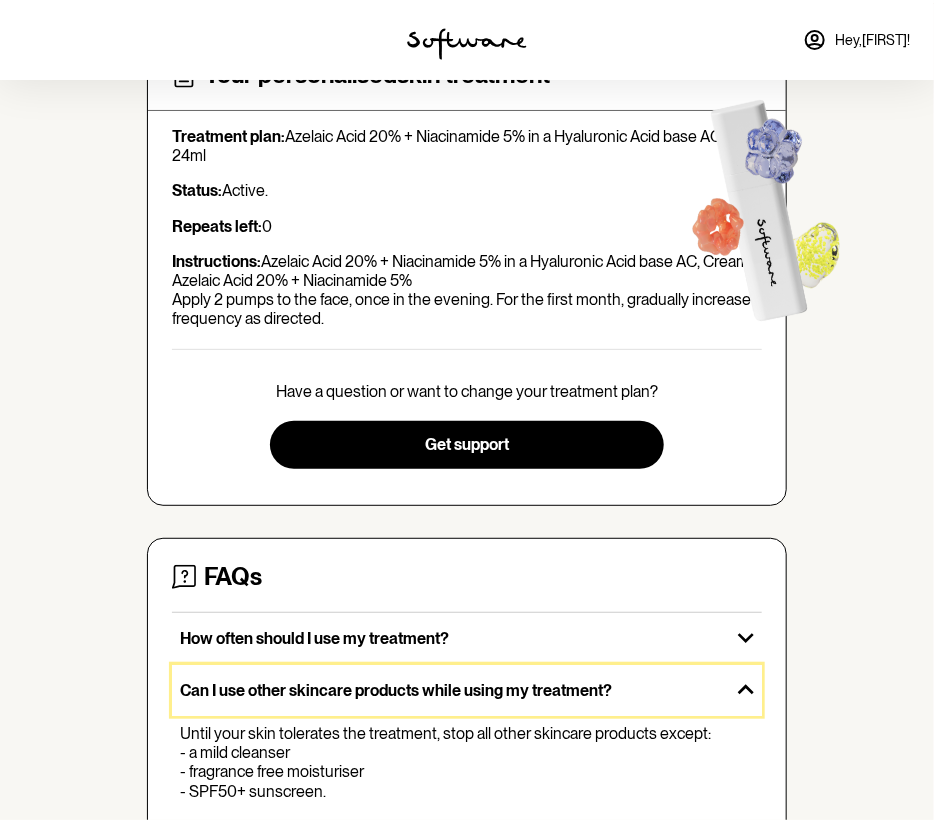 scroll, scrollTop: 0, scrollLeft: 0, axis: both 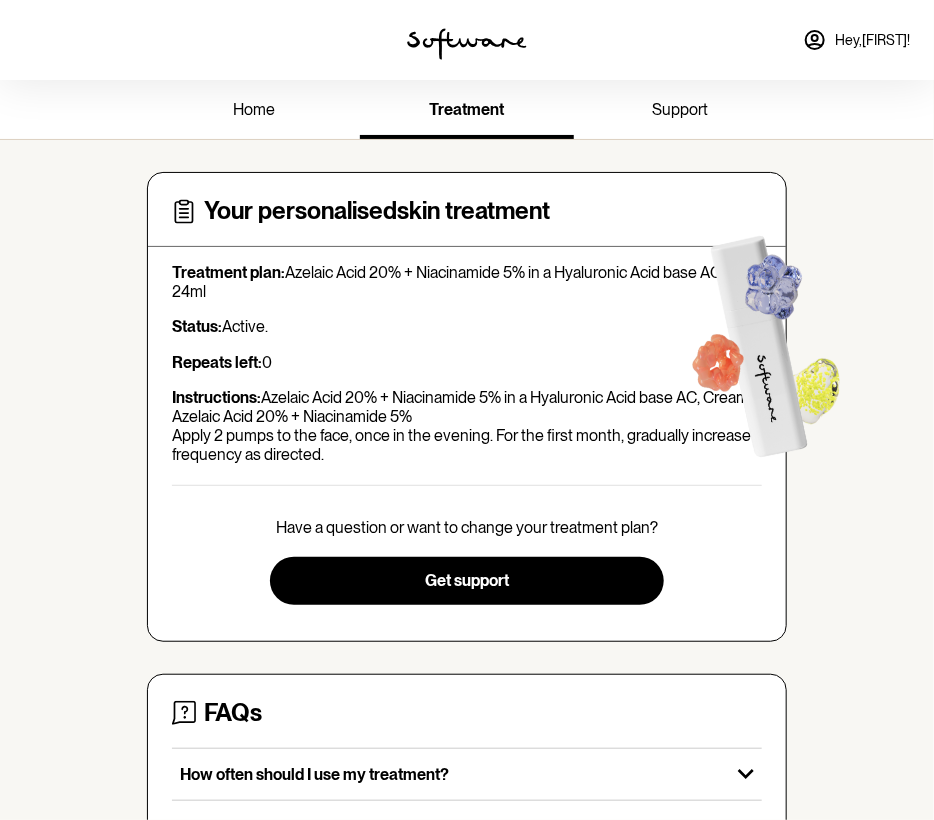 click on "Hey, [FIRST] !" at bounding box center [872, 40] 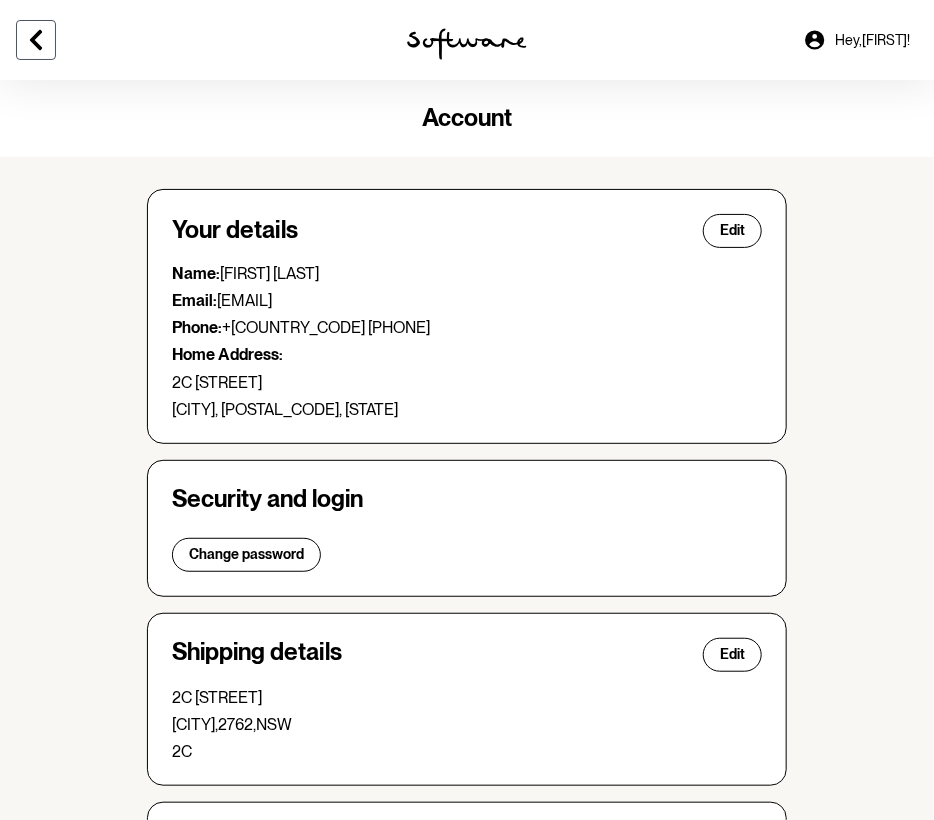 click at bounding box center (36, 40) 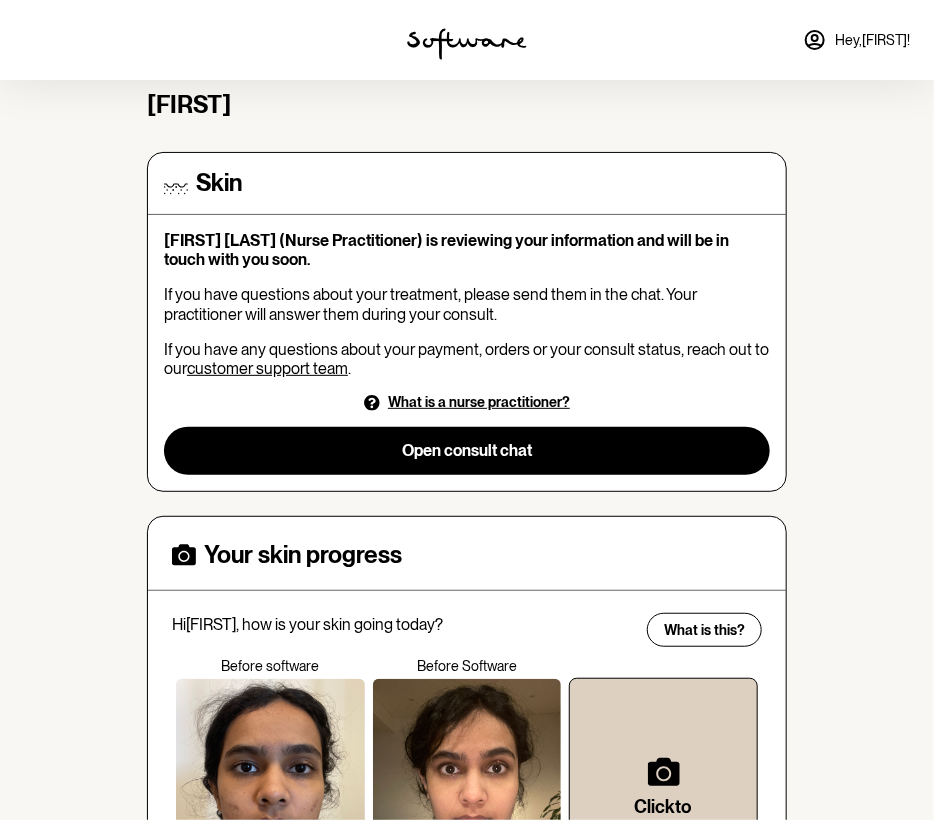 scroll, scrollTop: 100, scrollLeft: 0, axis: vertical 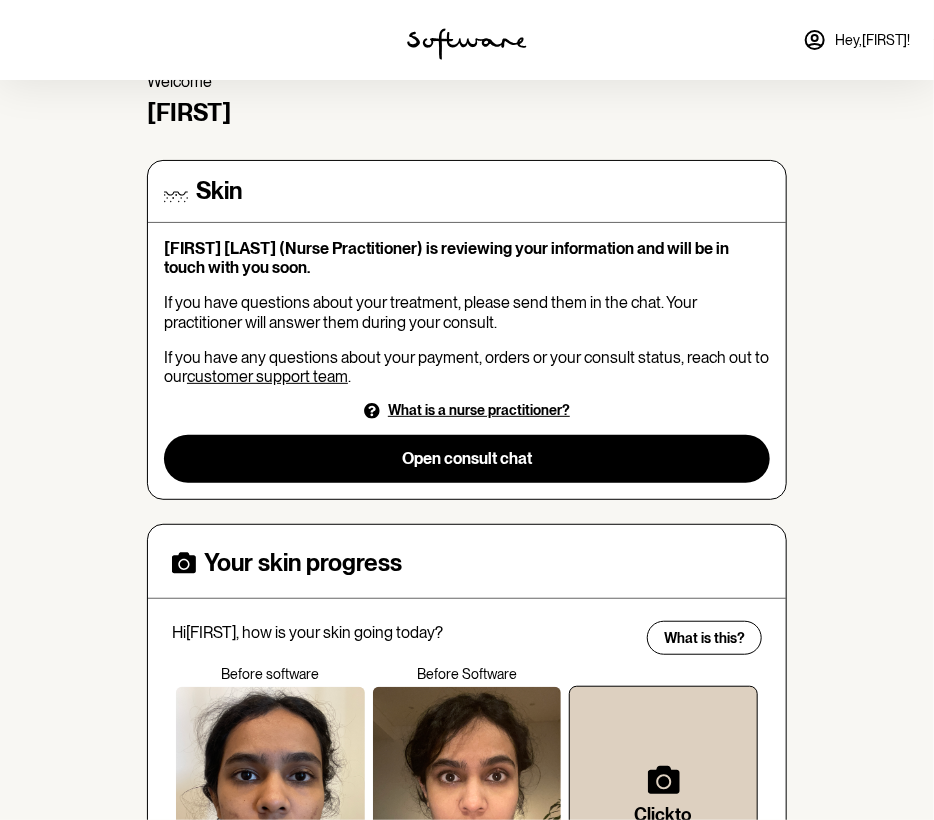 click on "customer support team" at bounding box center [267, 376] 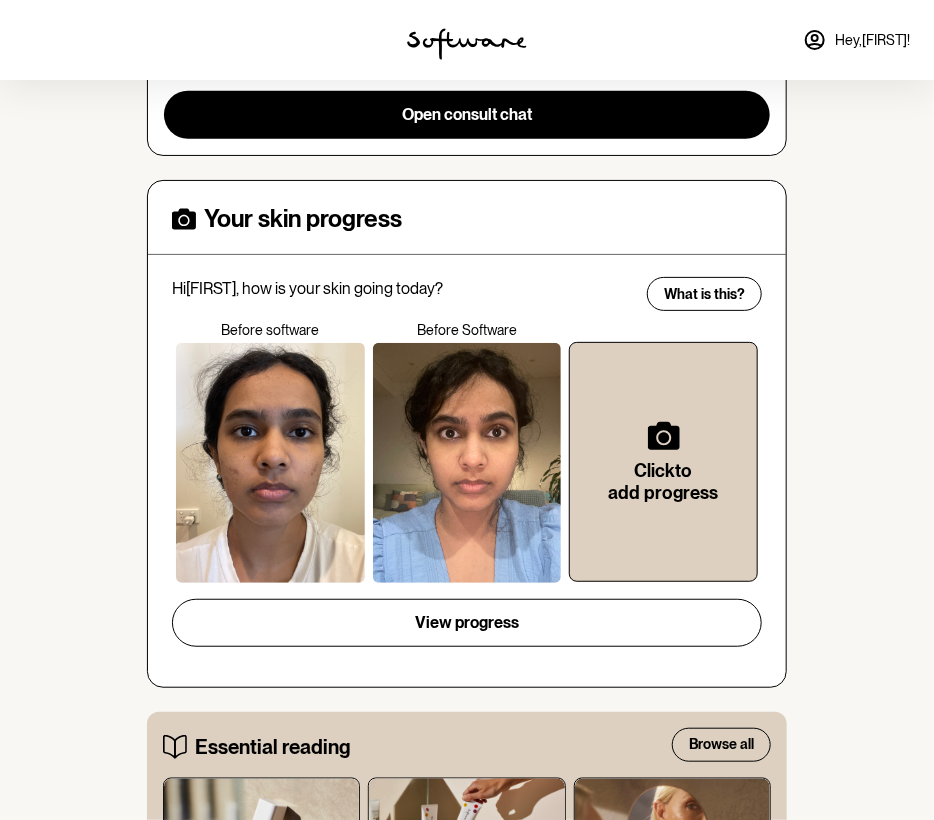 scroll, scrollTop: 500, scrollLeft: 0, axis: vertical 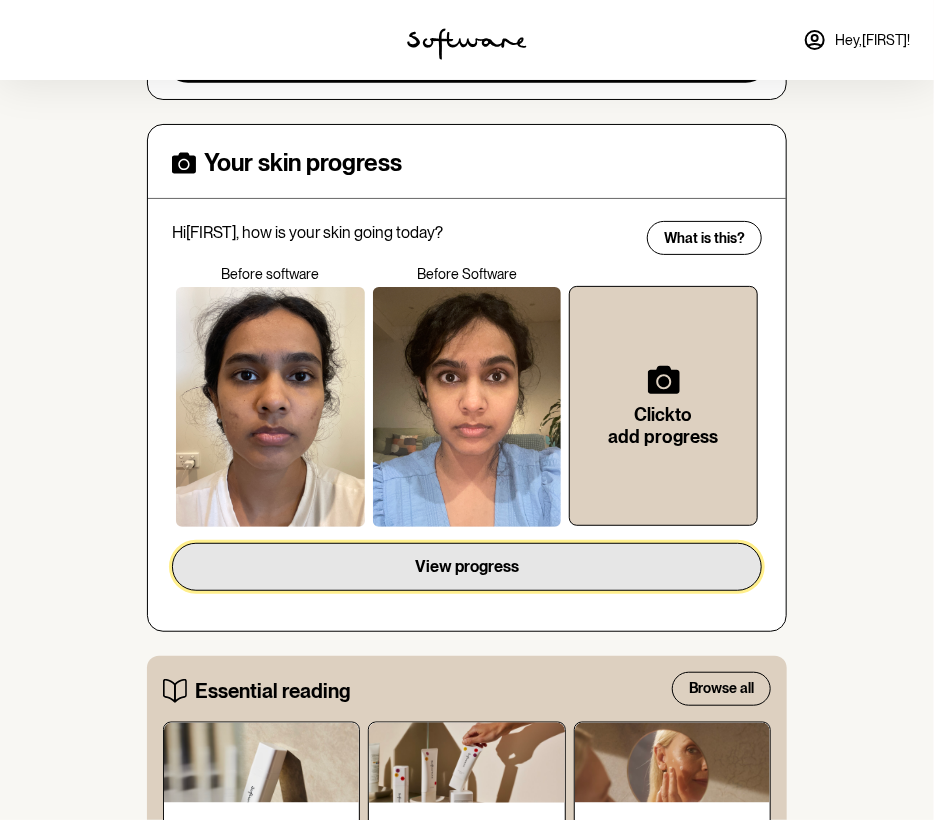 click on "View progress" at bounding box center (467, 567) 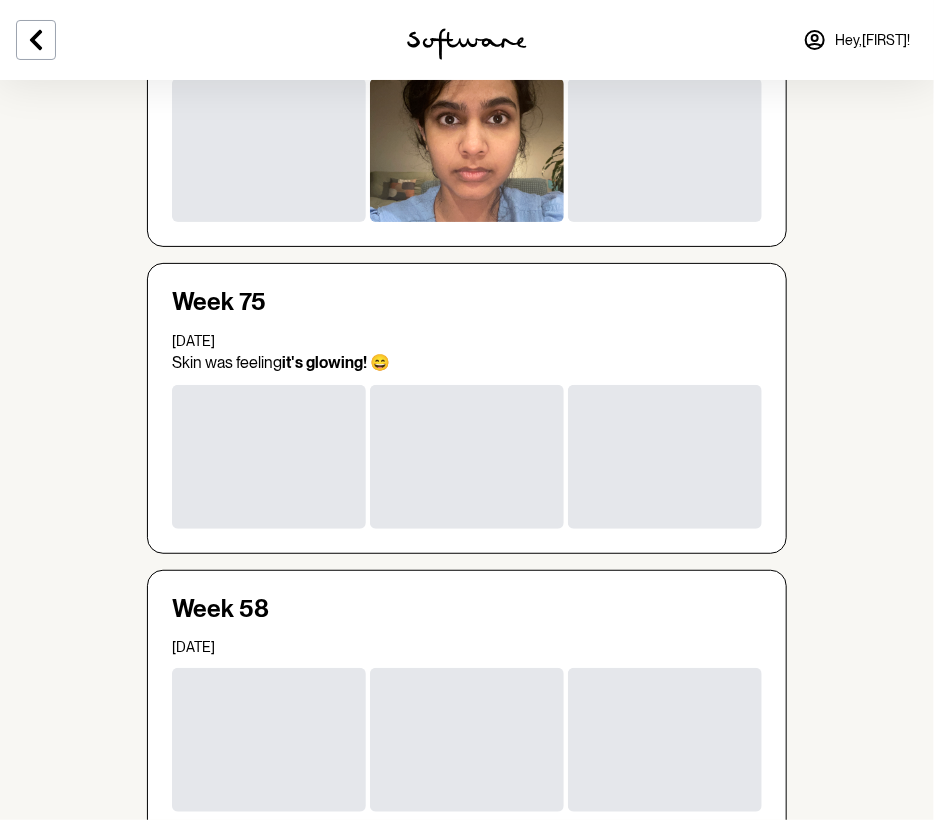 scroll, scrollTop: 0, scrollLeft: 0, axis: both 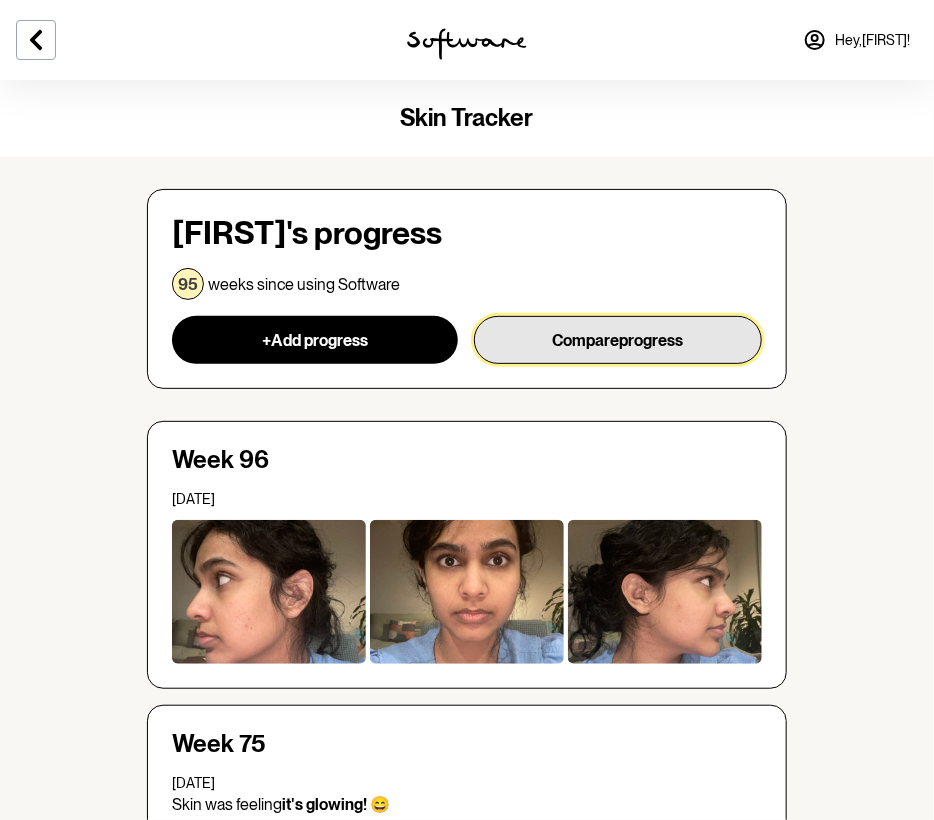 click on "Compare  progress" at bounding box center [618, 340] 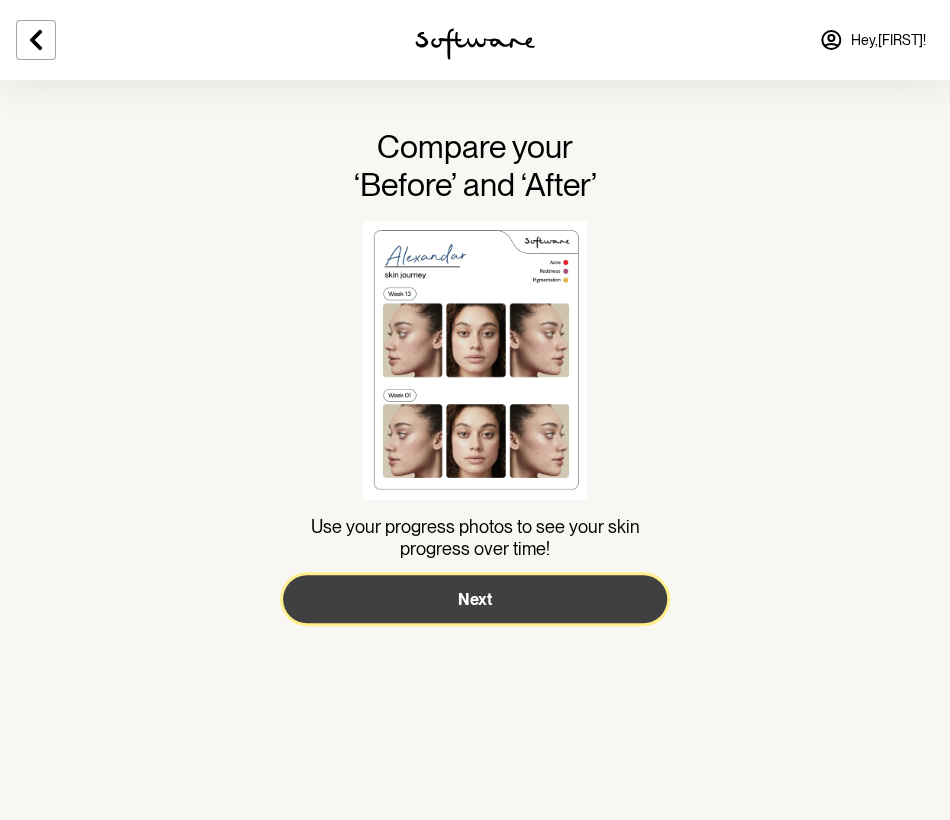 click on "Next" at bounding box center (475, 599) 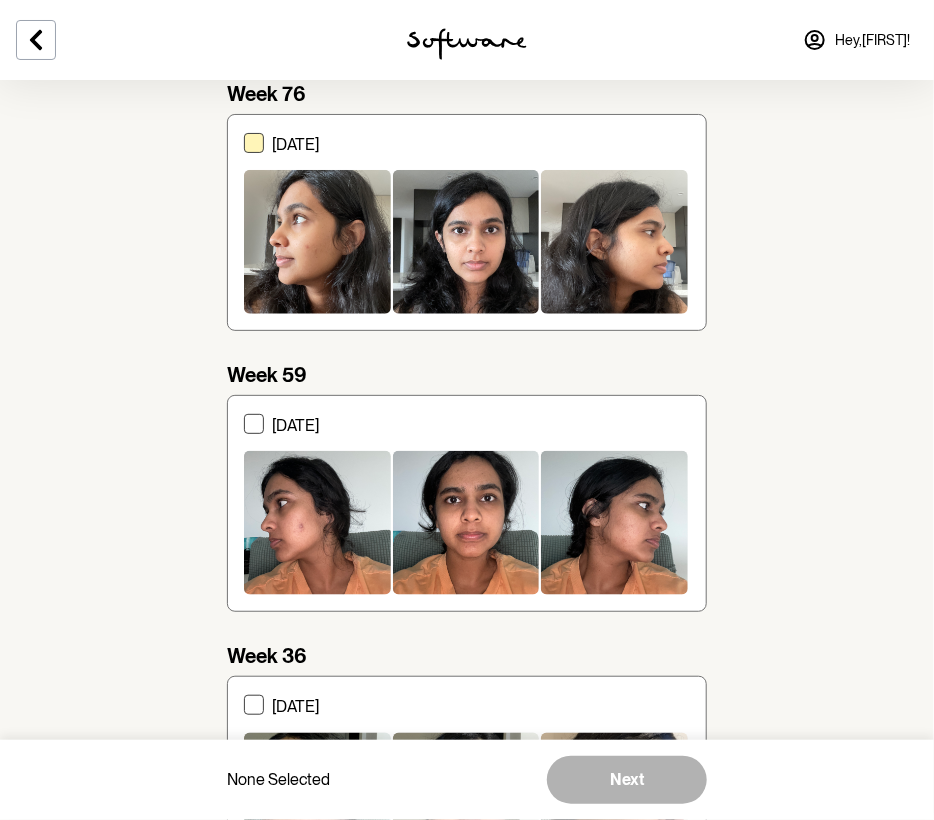 scroll, scrollTop: 500, scrollLeft: 0, axis: vertical 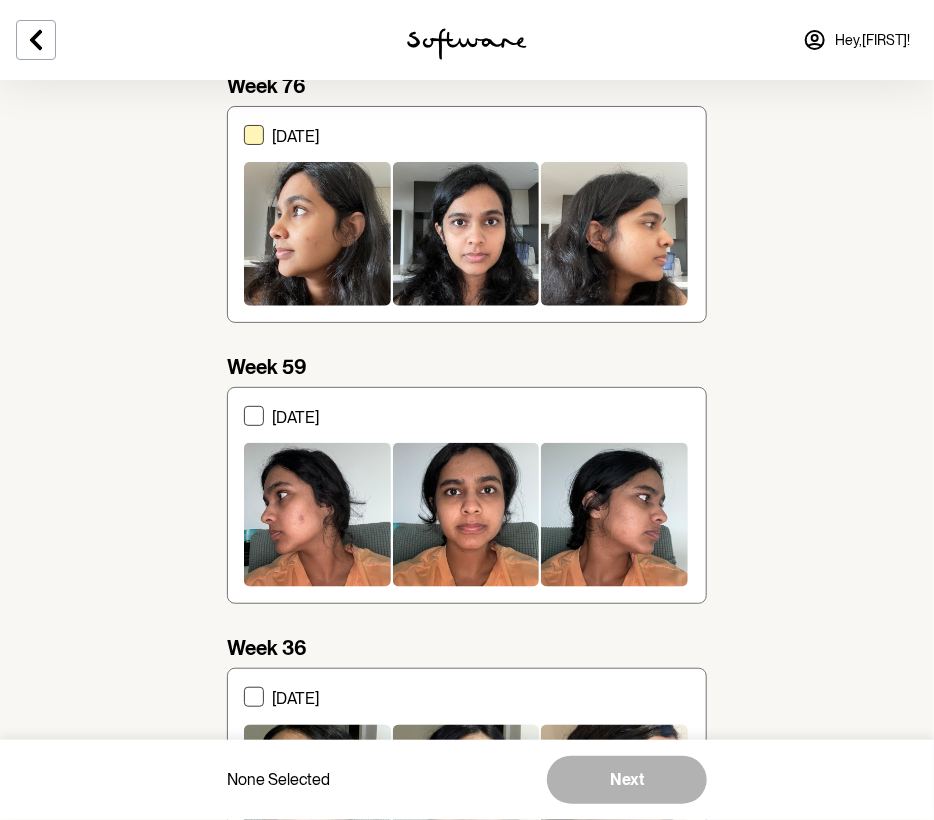 click at bounding box center (254, 135) 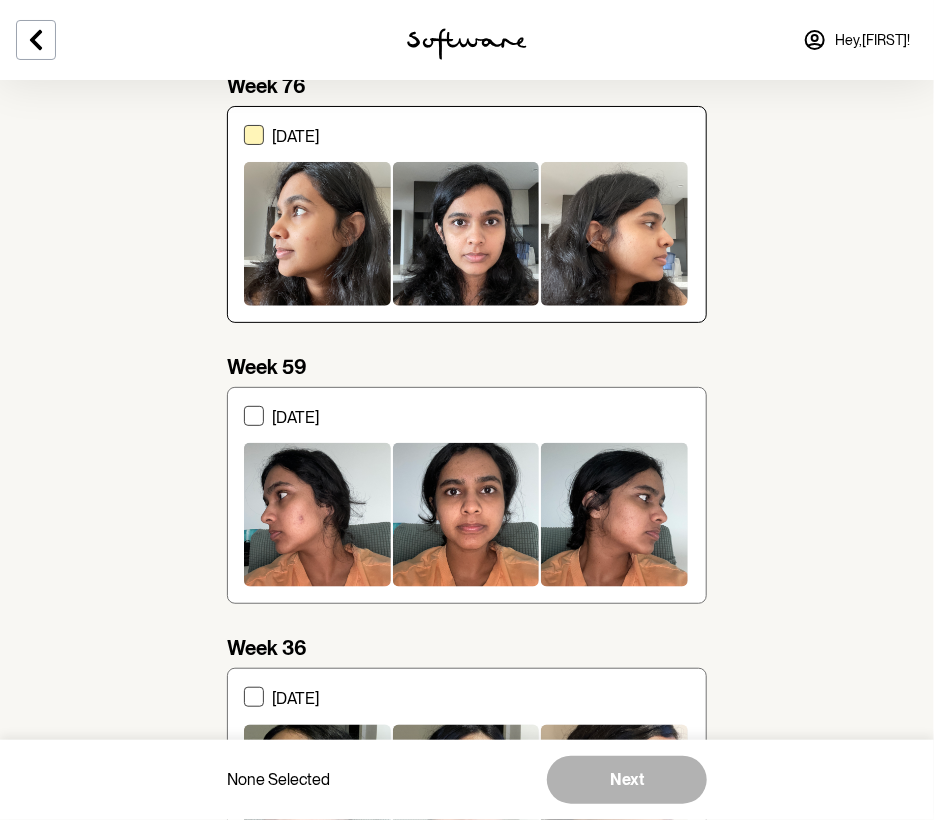 click on "[DATE]" at bounding box center [243, 214] 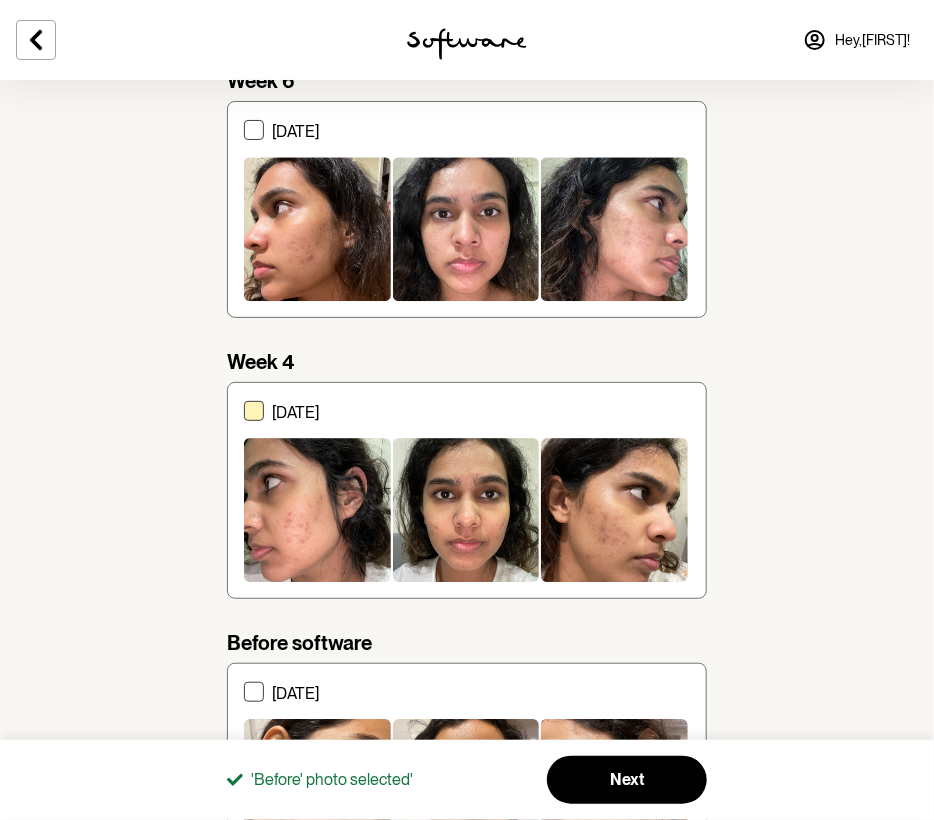 scroll, scrollTop: 2008, scrollLeft: 0, axis: vertical 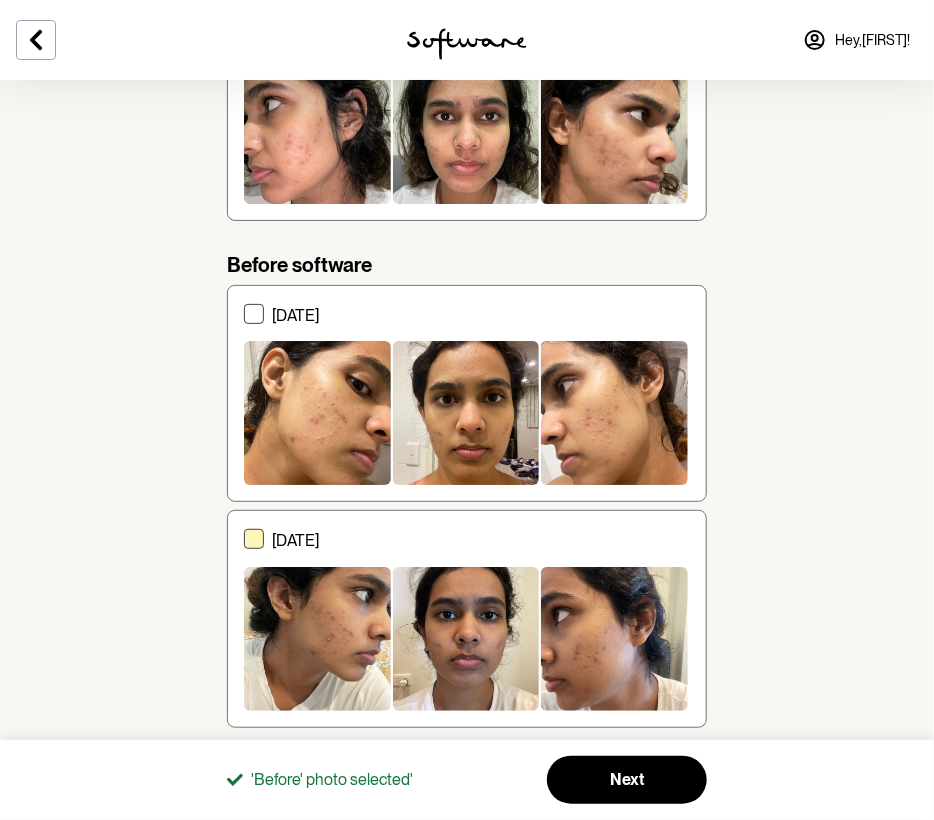 click at bounding box center (254, 539) 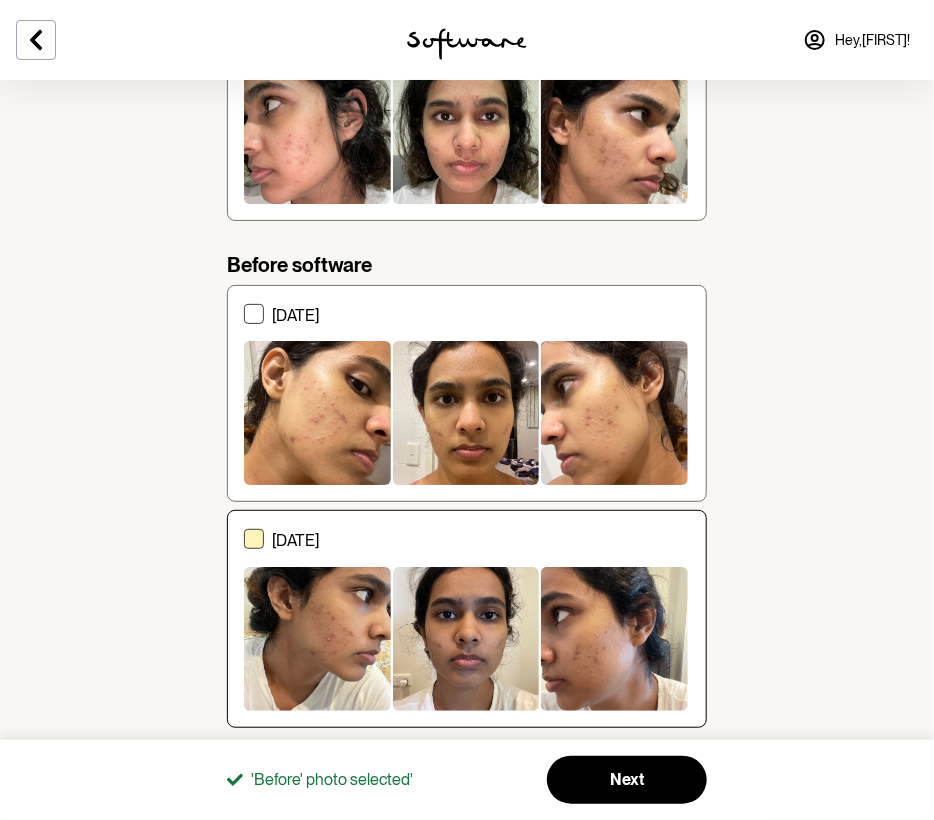 click on "[DATE]" at bounding box center (243, 619) 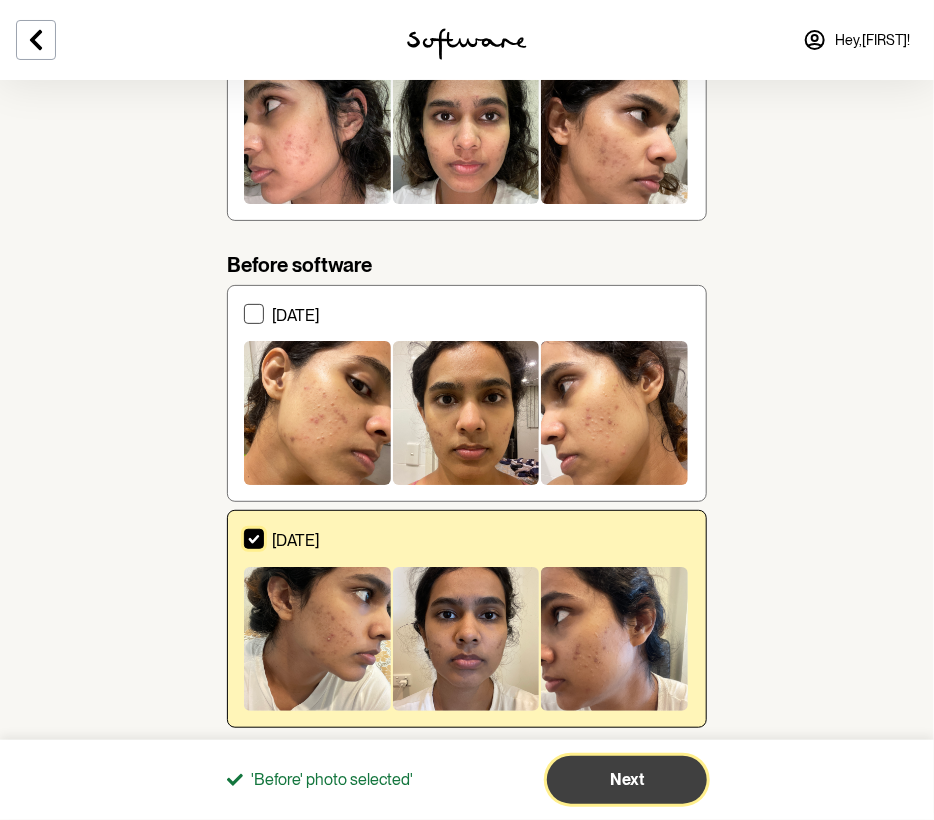click on "Next" at bounding box center (627, 779) 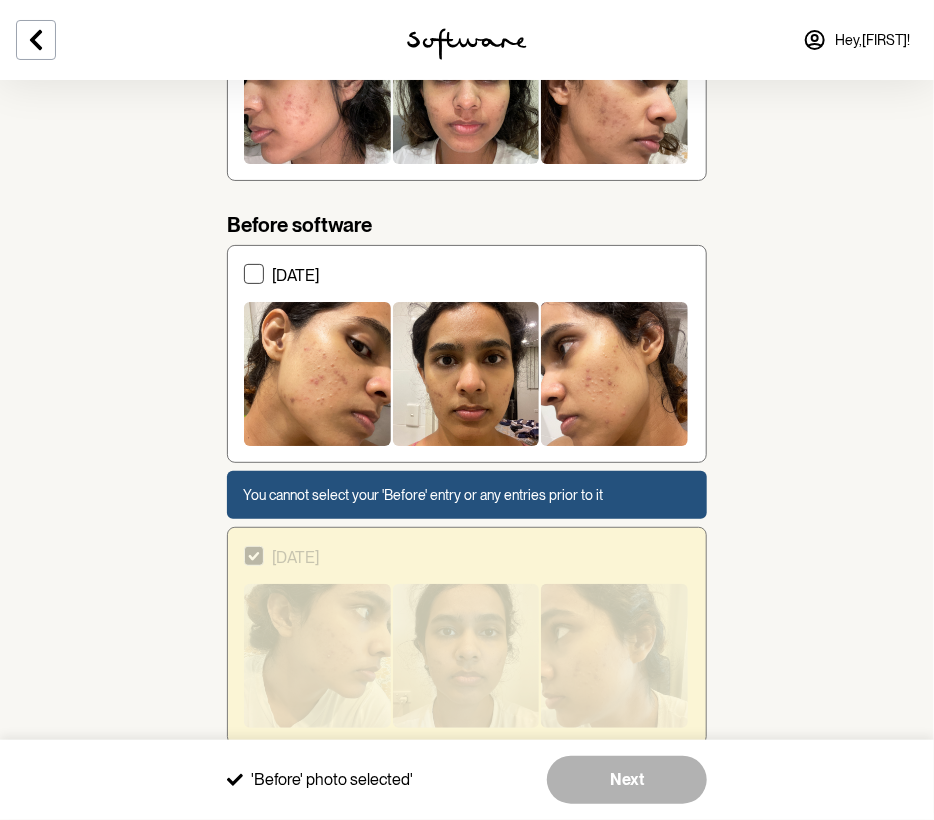 scroll, scrollTop: 2000, scrollLeft: 0, axis: vertical 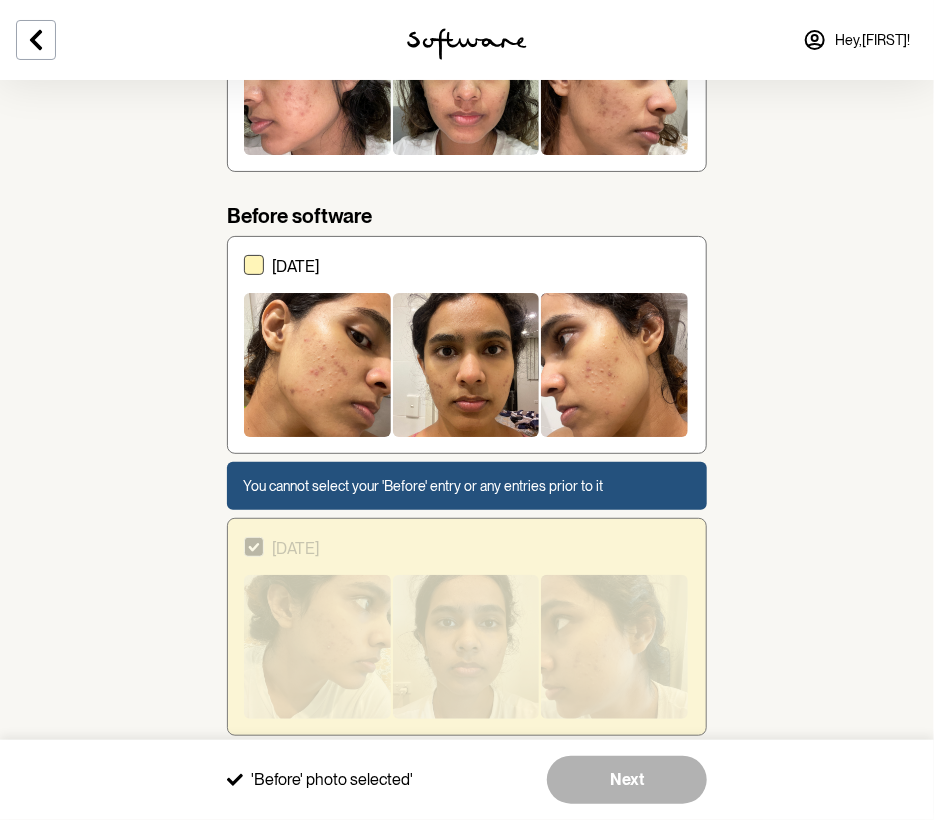 click at bounding box center (254, 265) 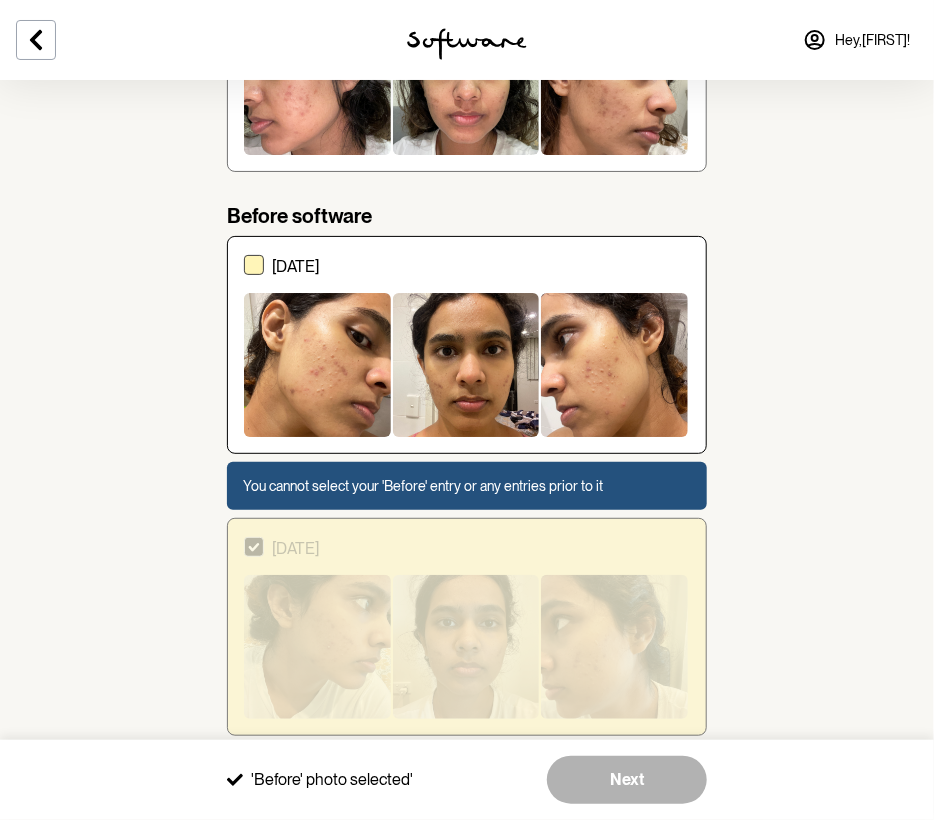 click on "[DATE]" at bounding box center (243, 345) 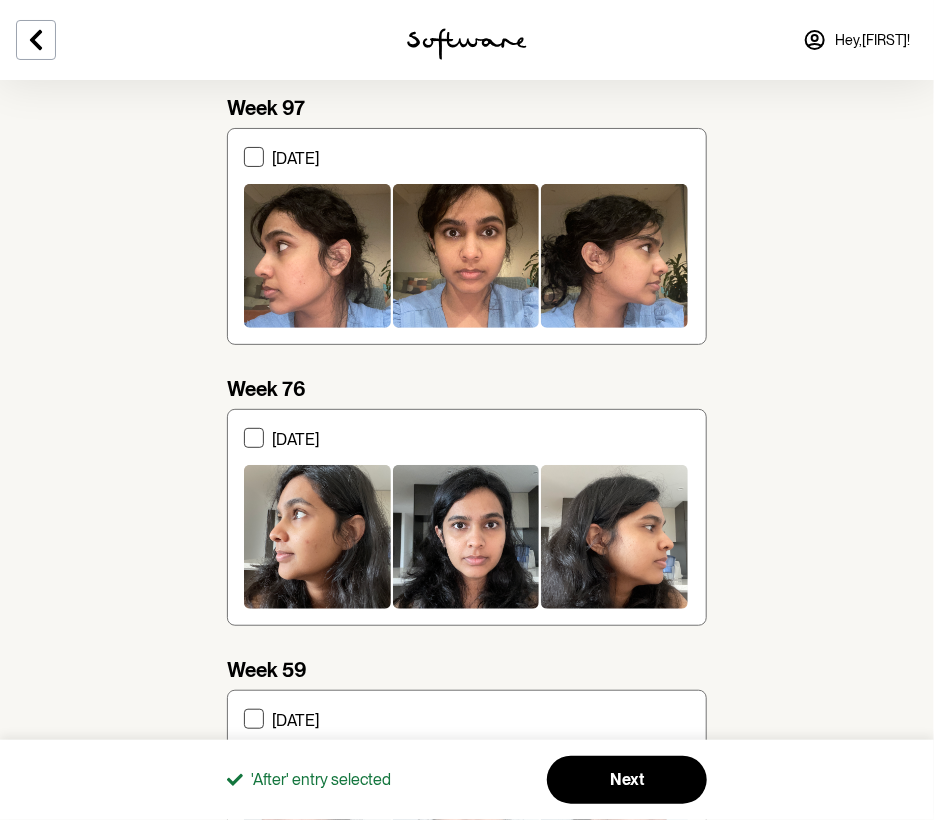 scroll, scrollTop: 0, scrollLeft: 0, axis: both 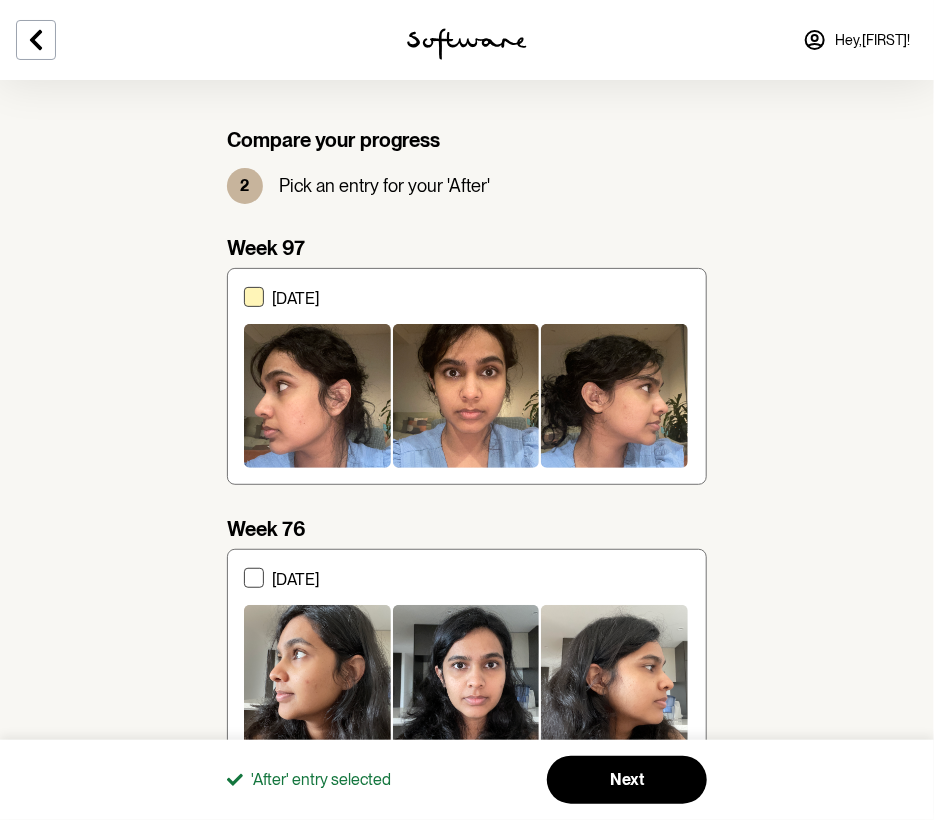 click on "[DATE]" at bounding box center (467, 376) 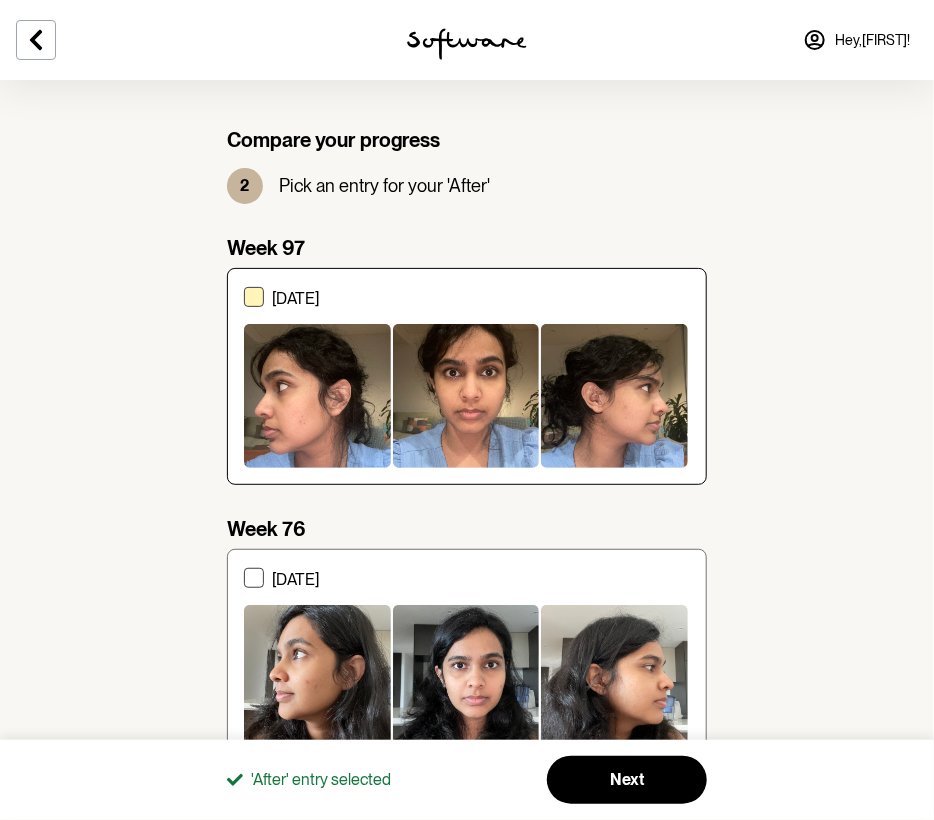 click on "[DATE]" at bounding box center (243, 376) 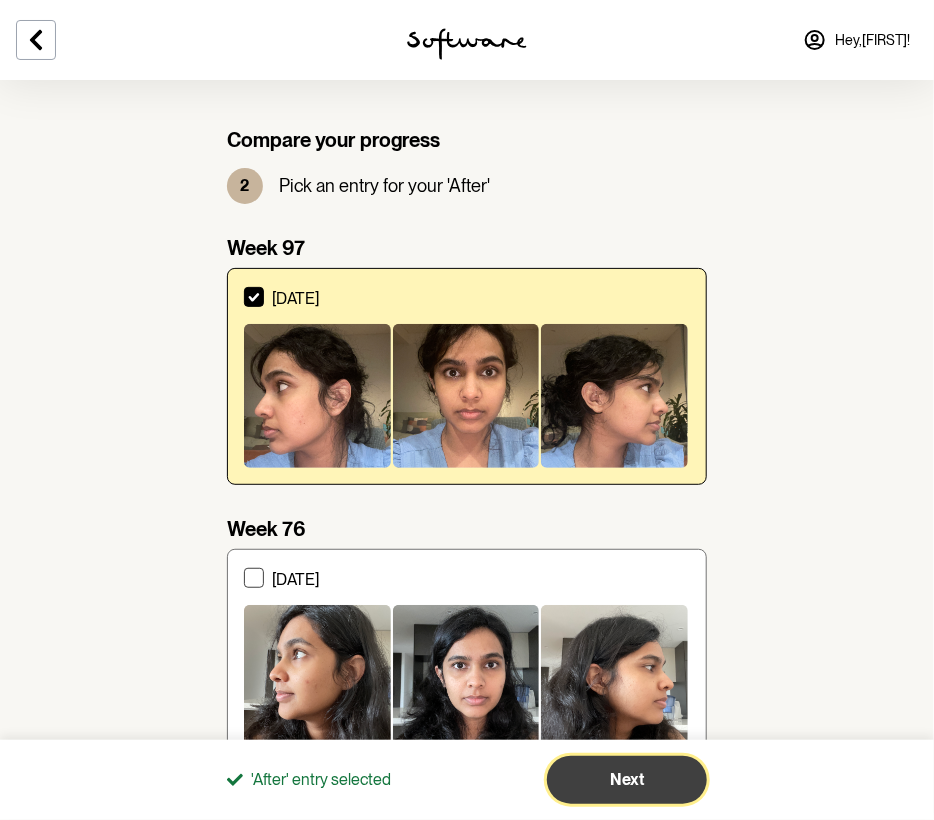 click on "Next" at bounding box center [627, 780] 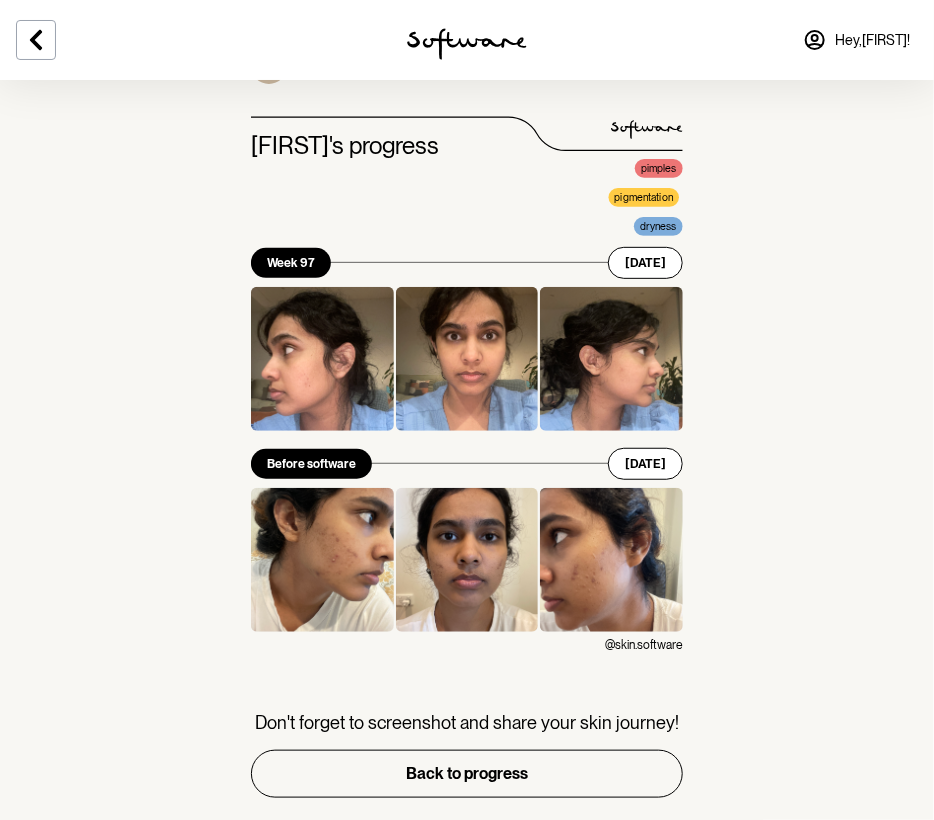scroll, scrollTop: 145, scrollLeft: 0, axis: vertical 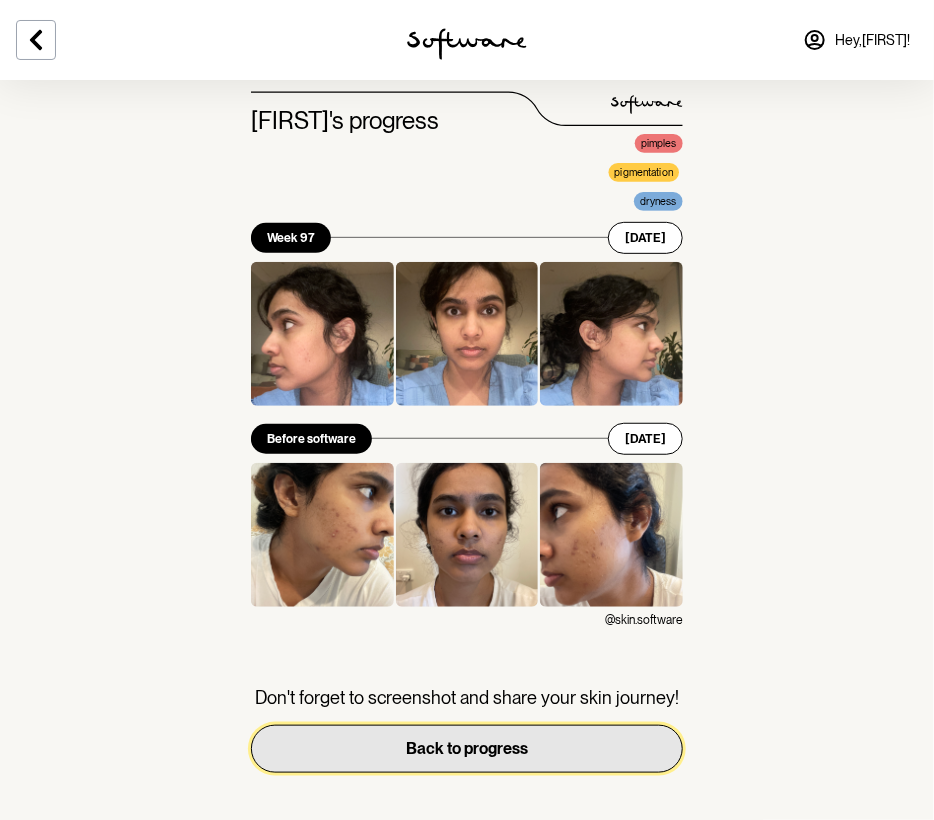 click on "Back to progress" at bounding box center [467, 749] 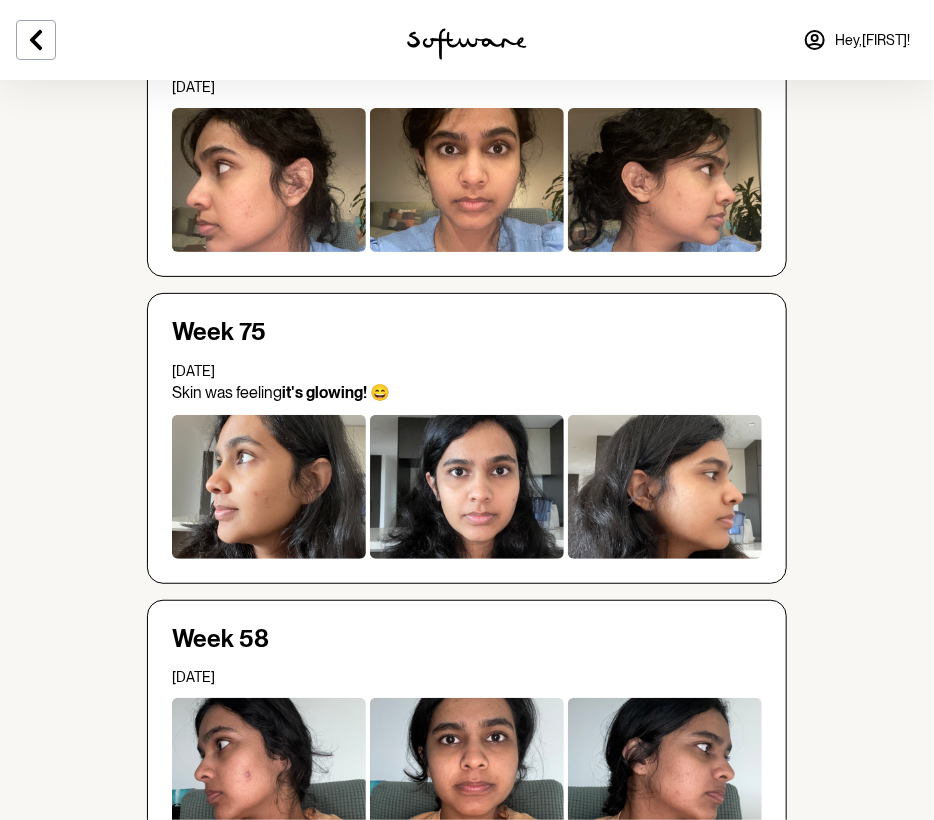 scroll, scrollTop: 800, scrollLeft: 0, axis: vertical 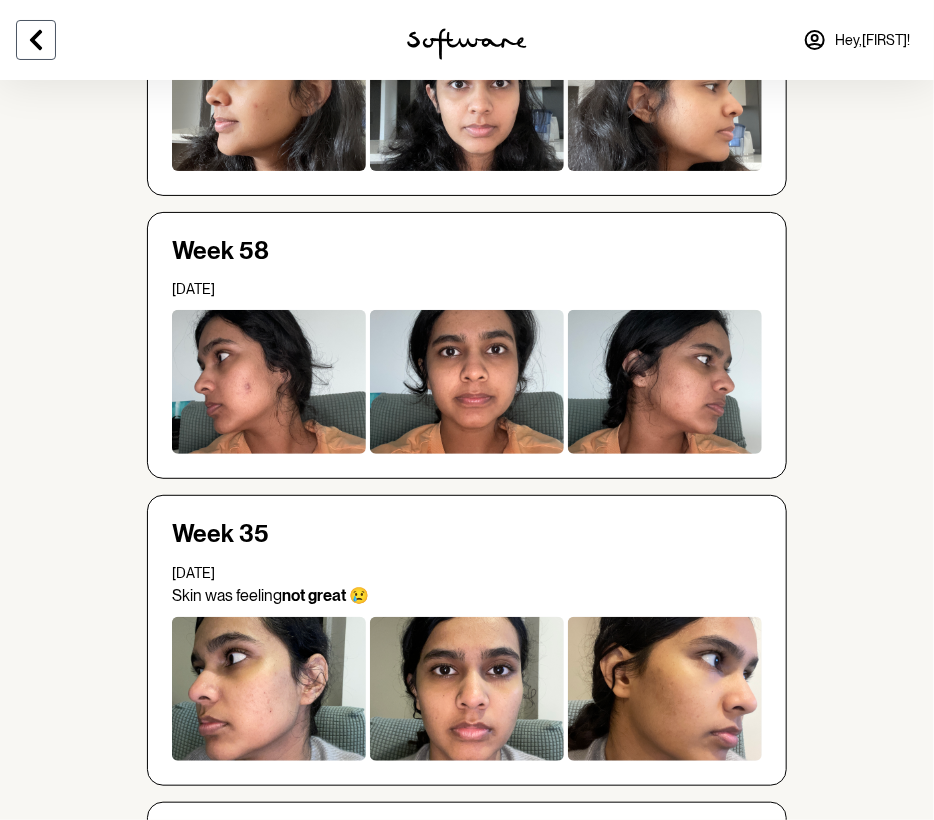 click at bounding box center (36, 40) 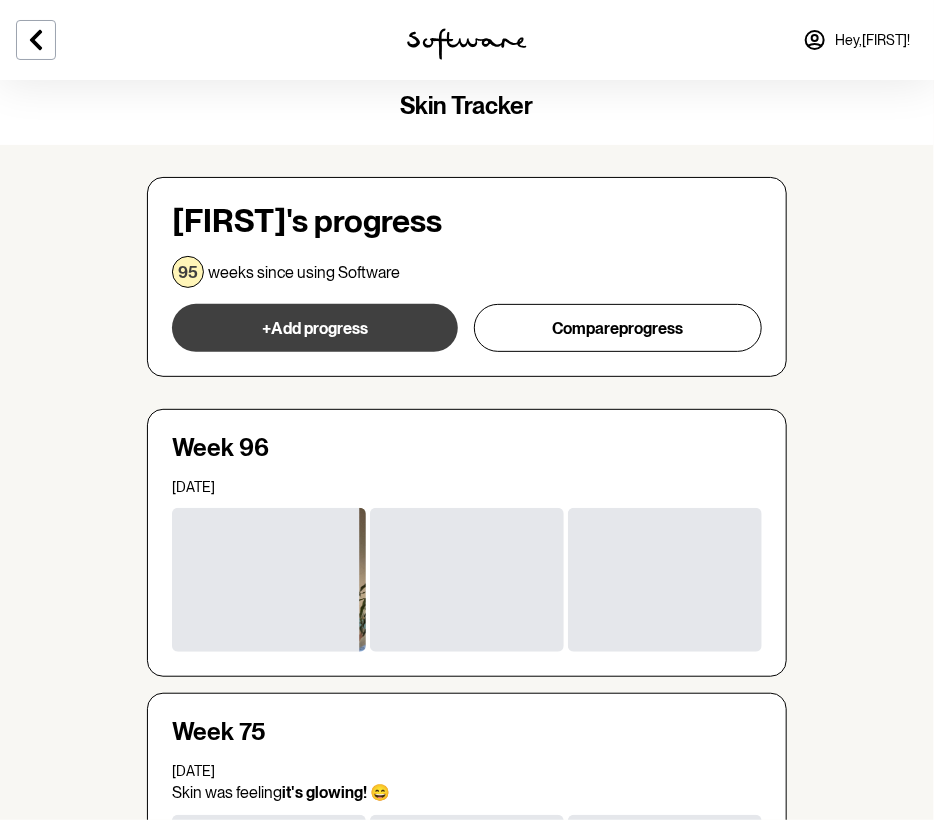scroll, scrollTop: 0, scrollLeft: 0, axis: both 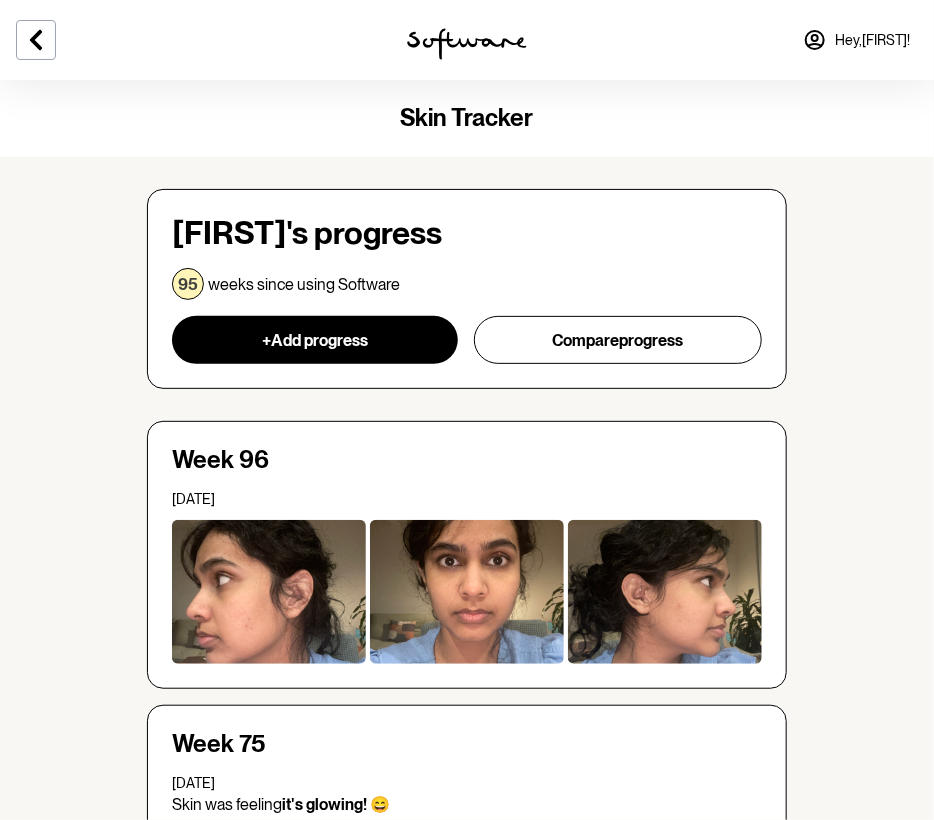 click on "Hey, [FIRST] !" at bounding box center [872, 40] 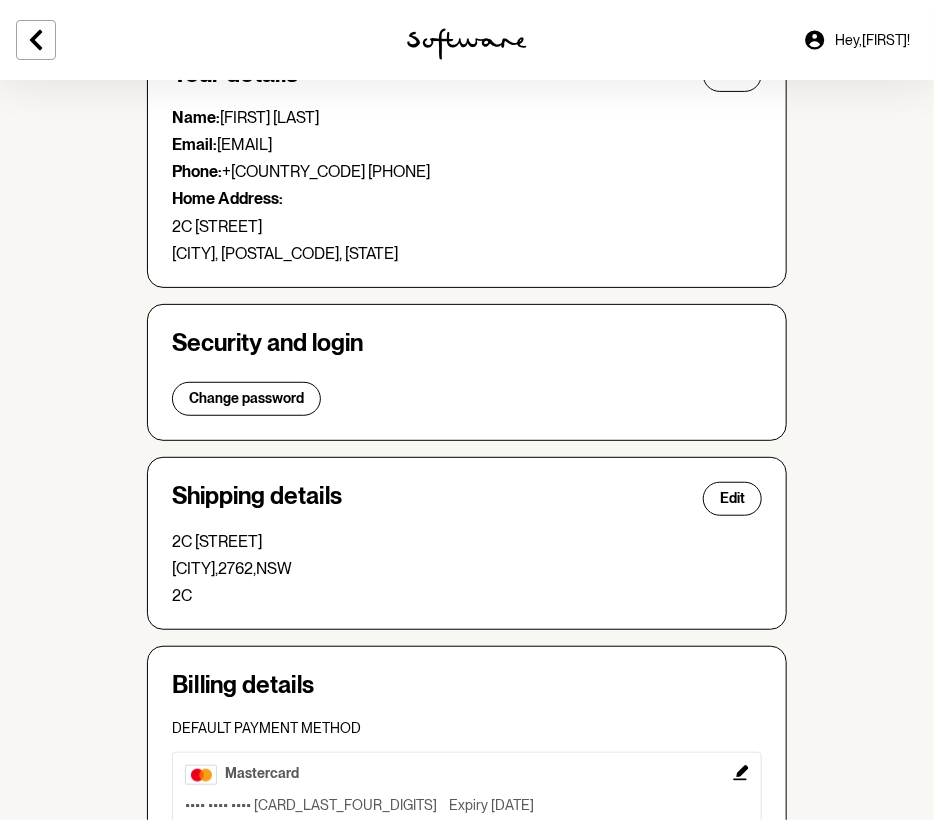 scroll, scrollTop: 444, scrollLeft: 0, axis: vertical 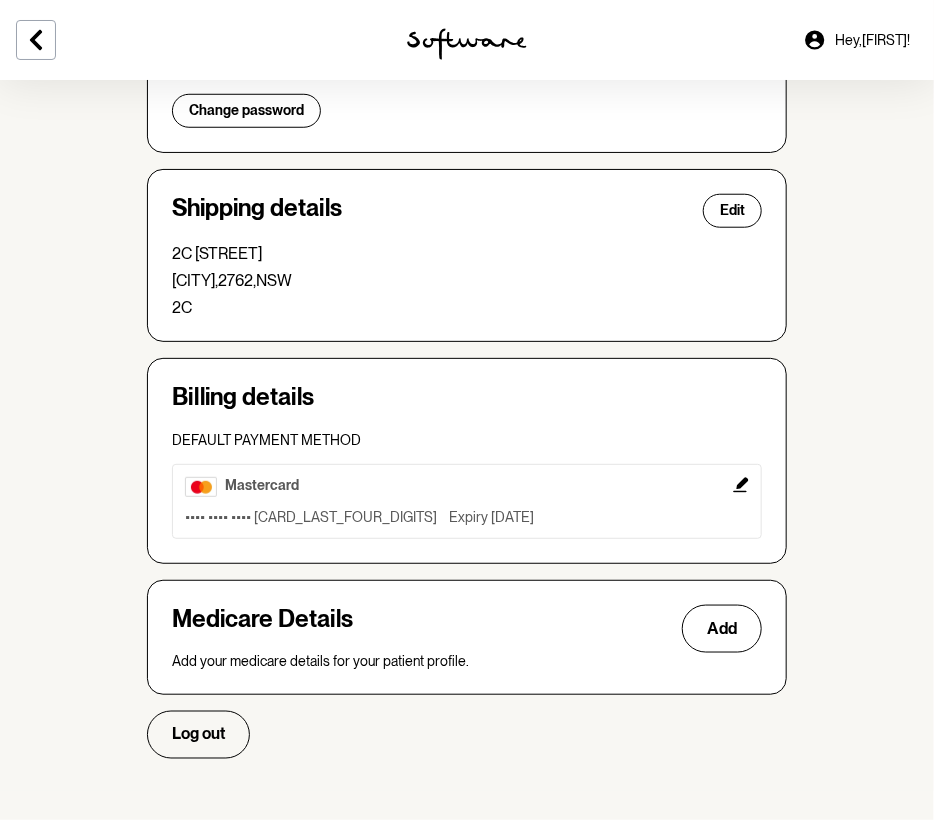 click on "2C" at bounding box center [467, 307] 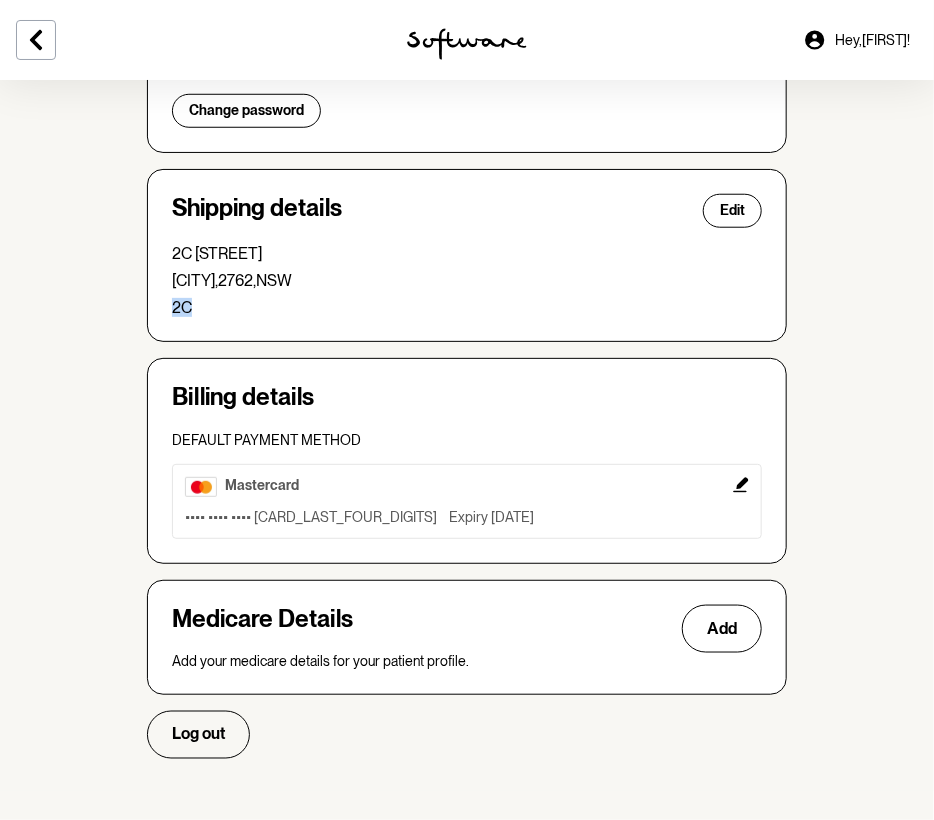 drag, startPoint x: 188, startPoint y: 308, endPoint x: 153, endPoint y: 309, distance: 35.014282 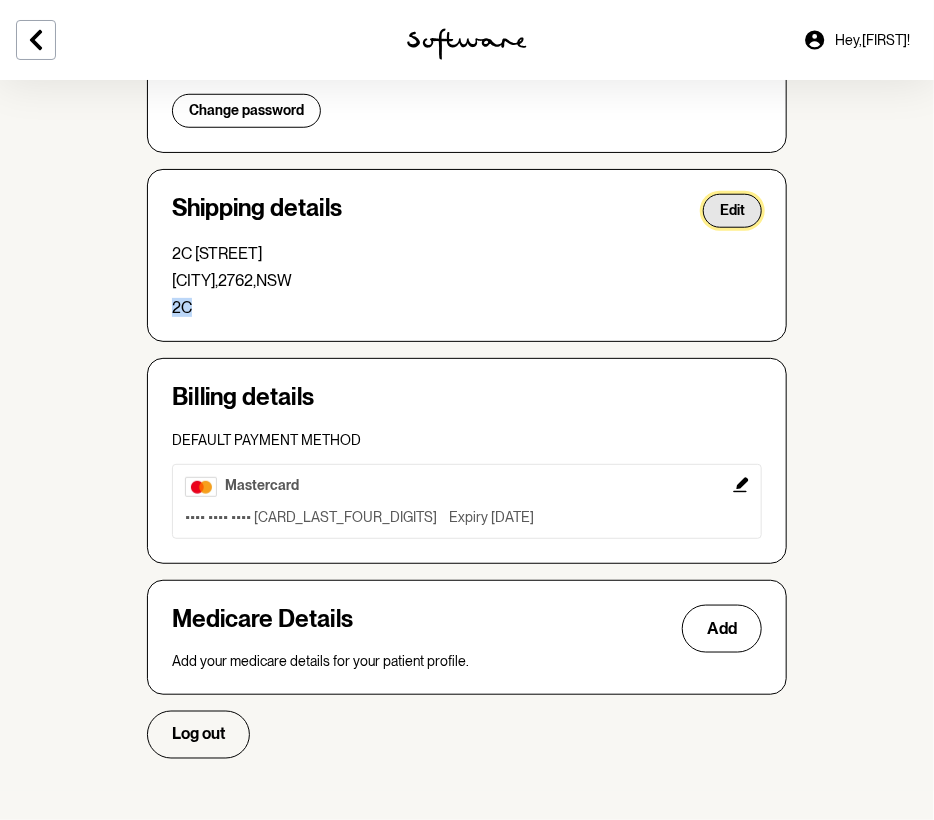 click on "Edit" at bounding box center (732, 210) 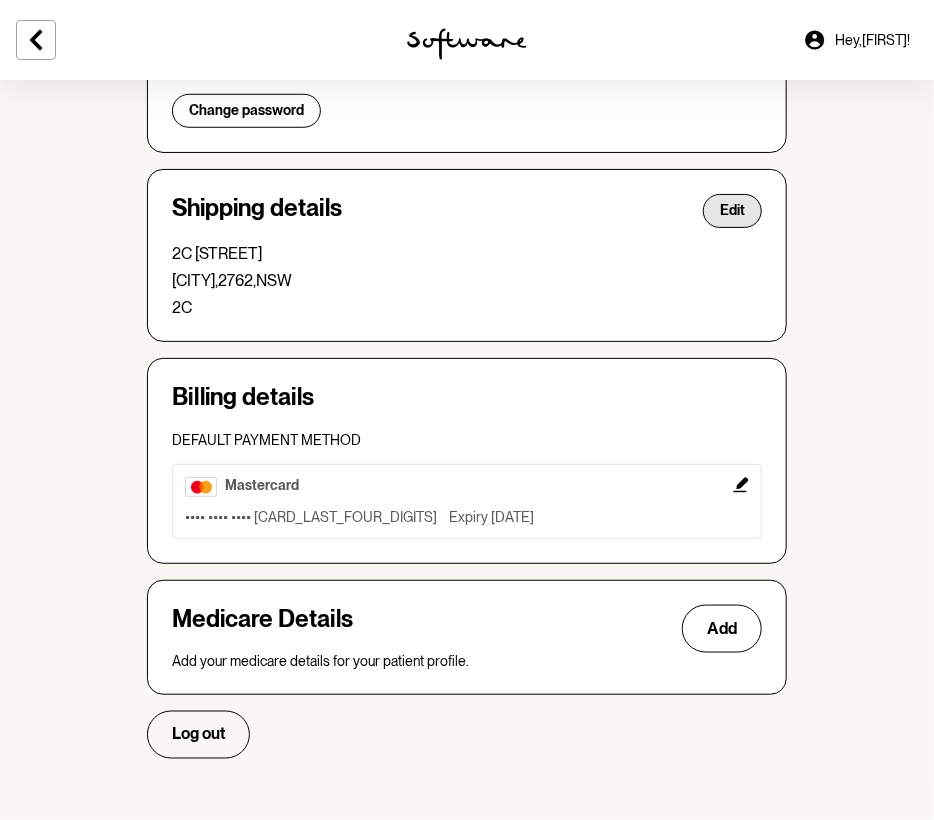 select on "NSW" 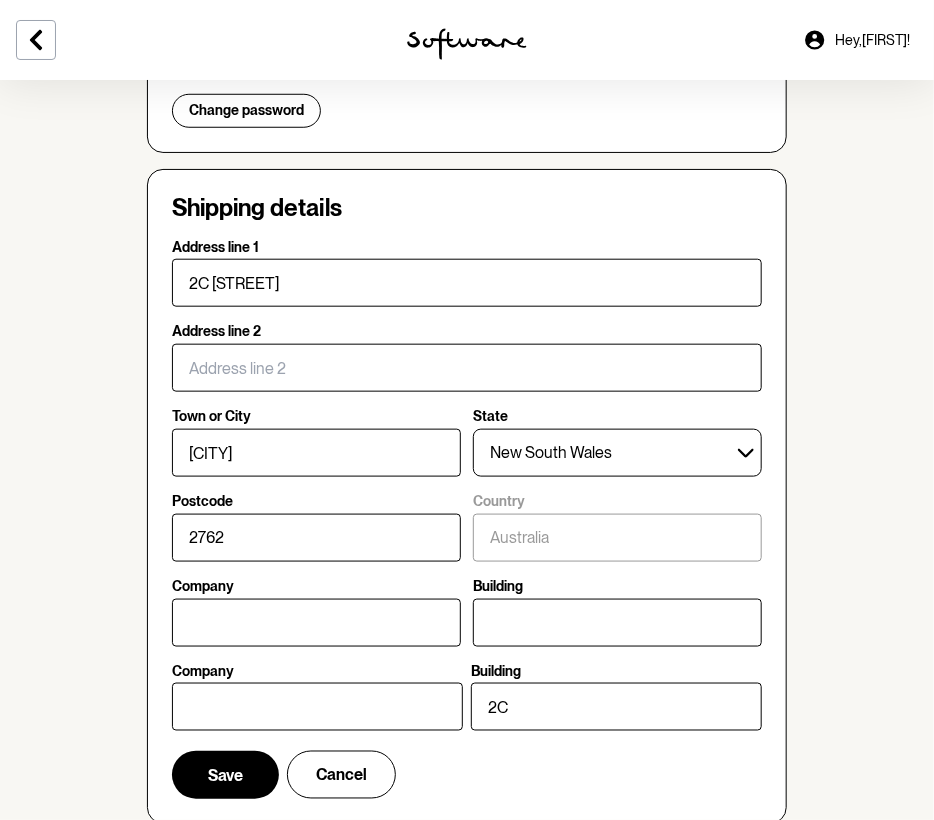 type on "2C" 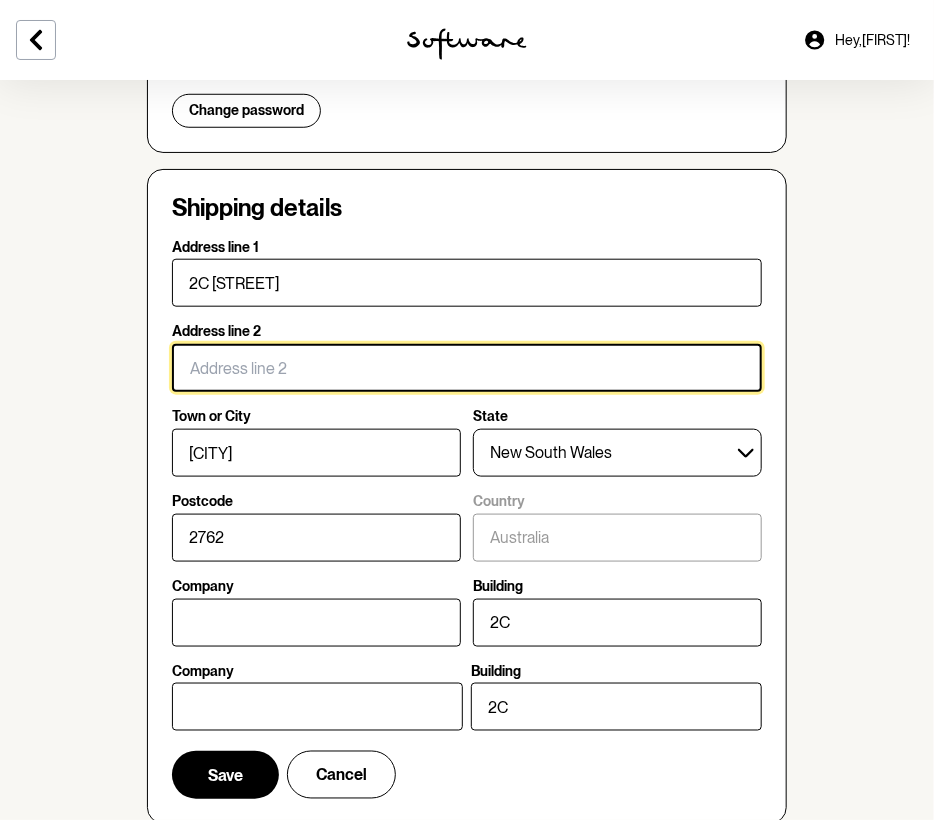 click on "Address line 2" at bounding box center (467, 368) 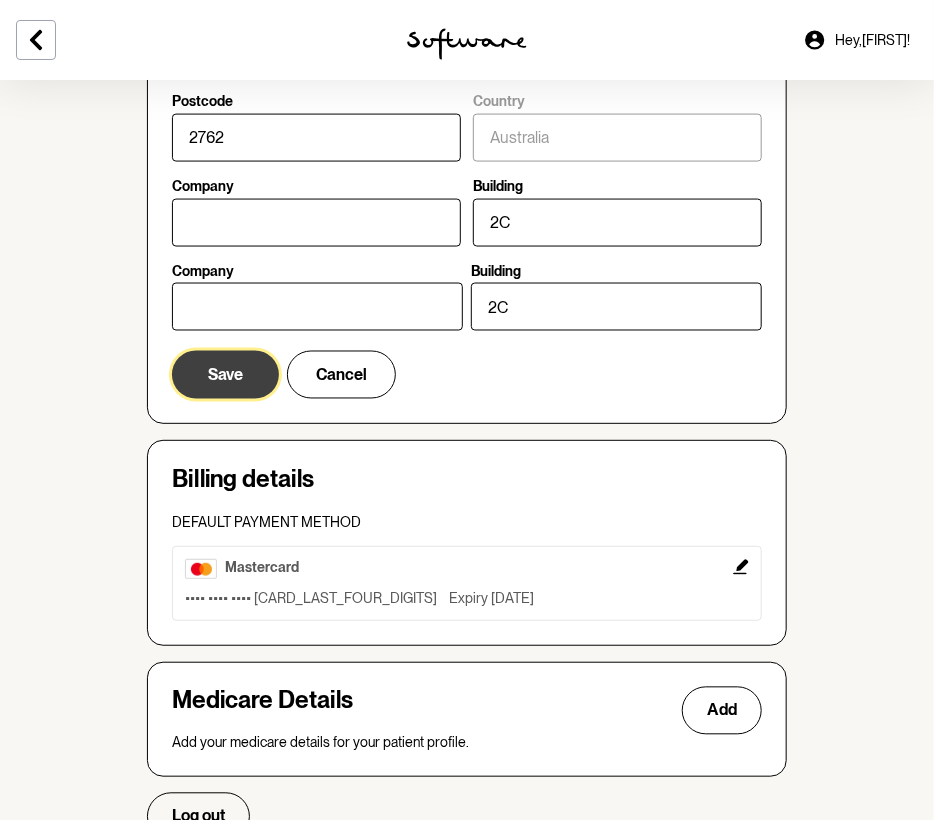 click on "Save" at bounding box center (225, 375) 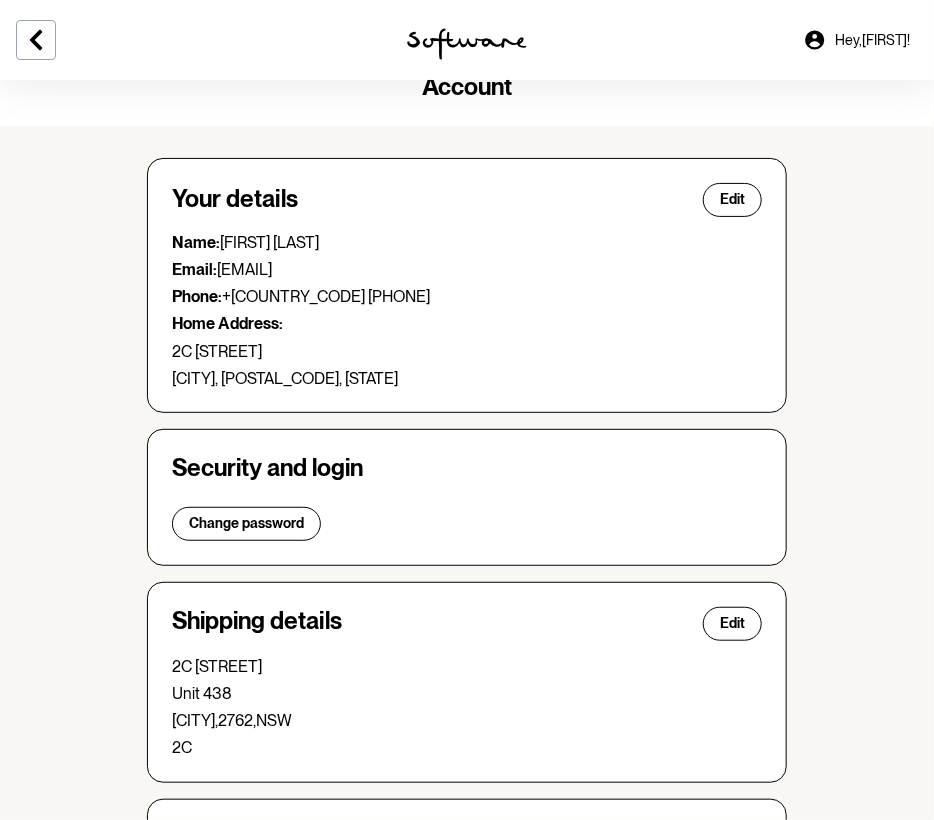 scroll, scrollTop: 0, scrollLeft: 0, axis: both 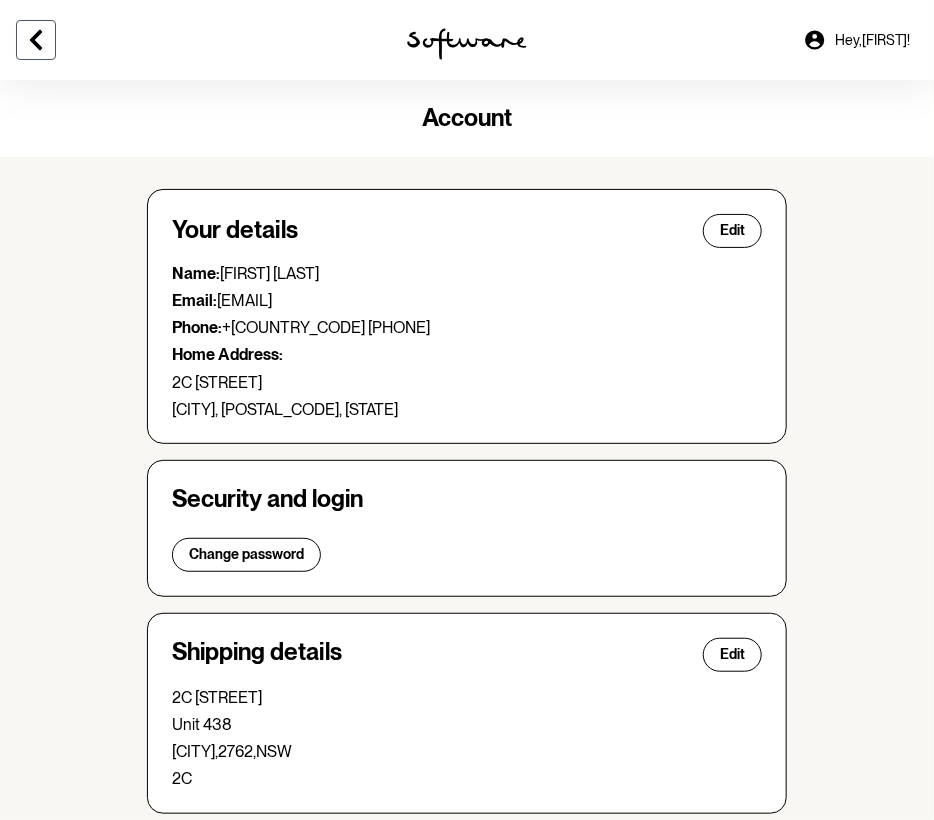 click at bounding box center [36, 40] 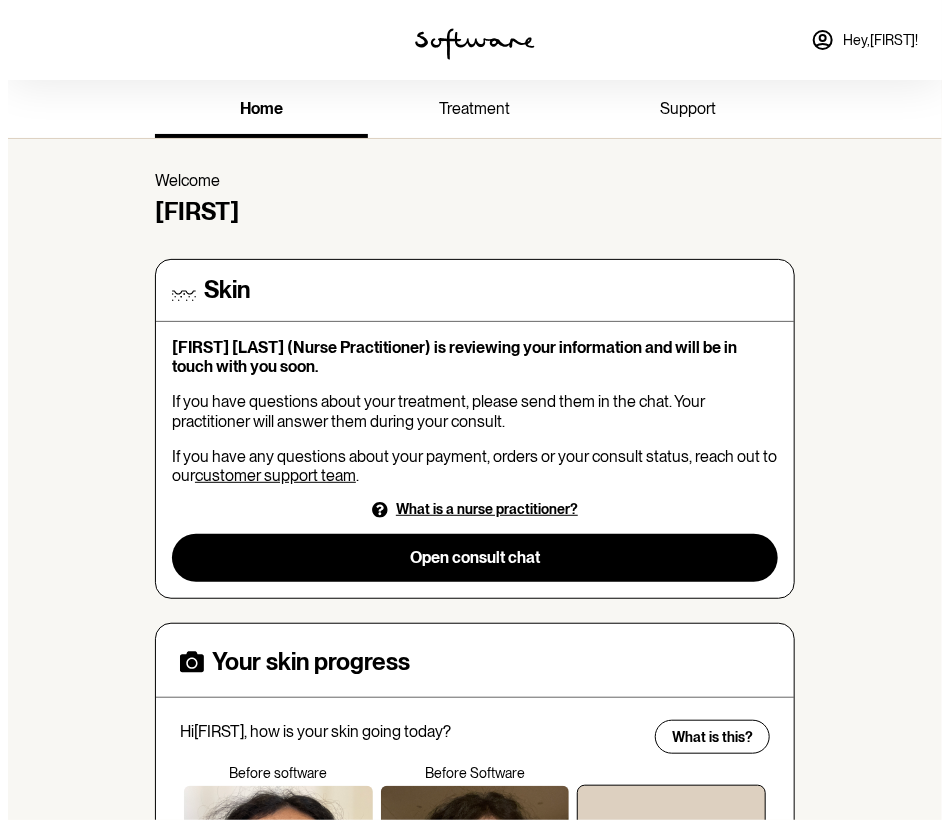 scroll, scrollTop: 0, scrollLeft: 0, axis: both 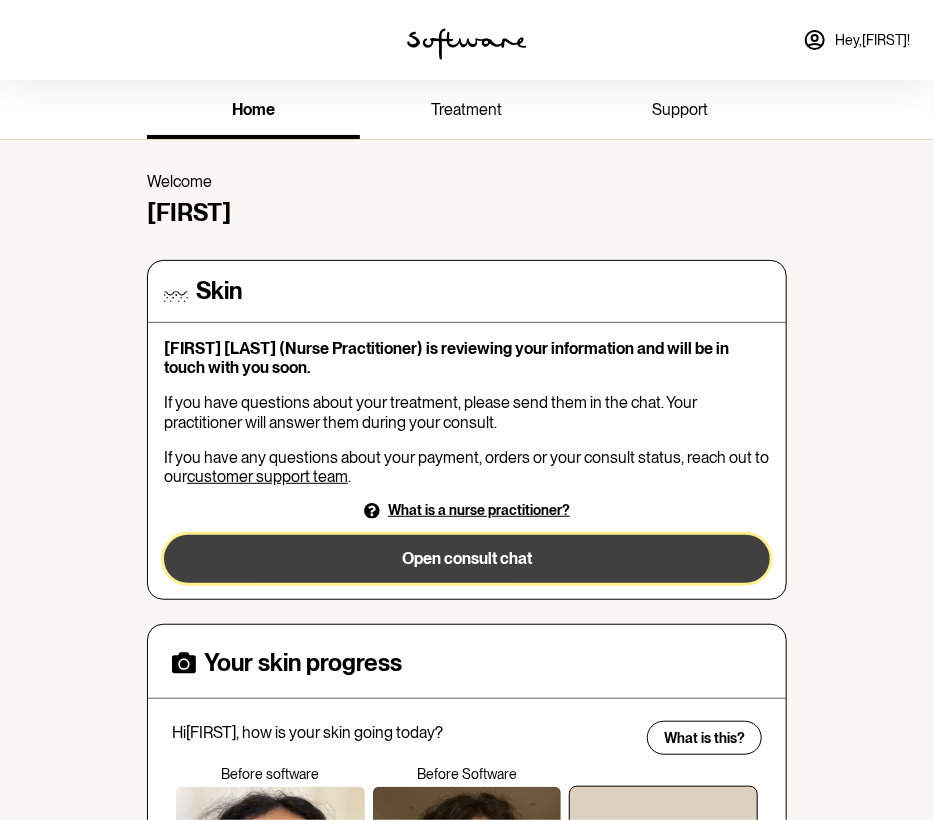 click on "Open consult chat" at bounding box center [467, 559] 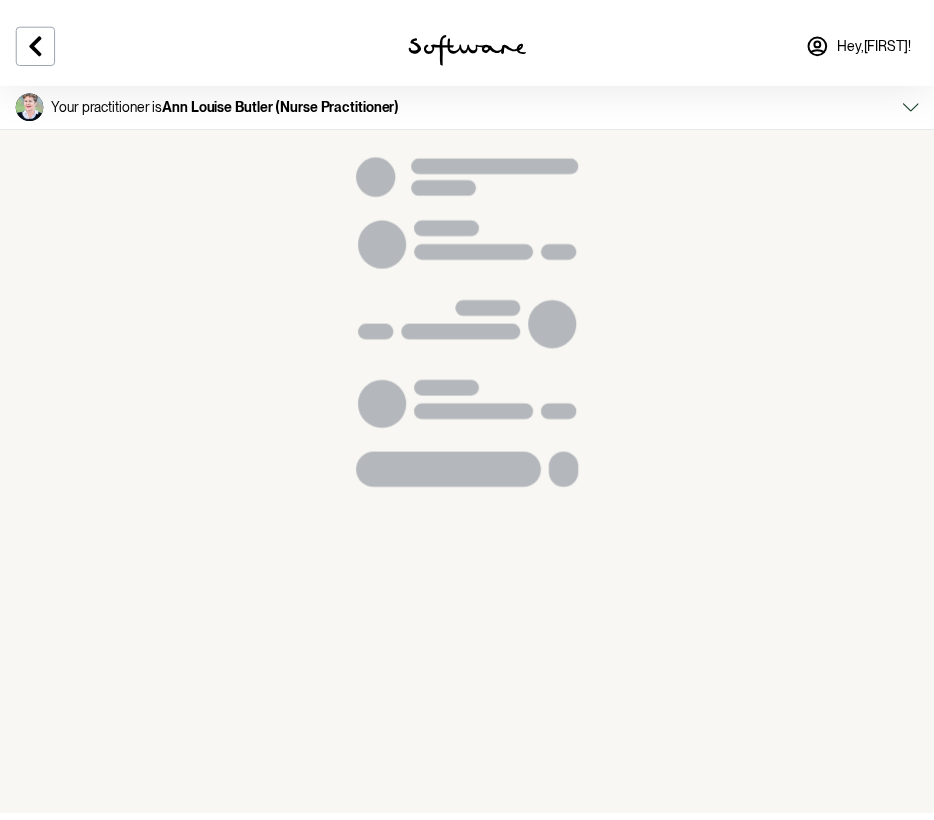 scroll, scrollTop: 1266, scrollLeft: 0, axis: vertical 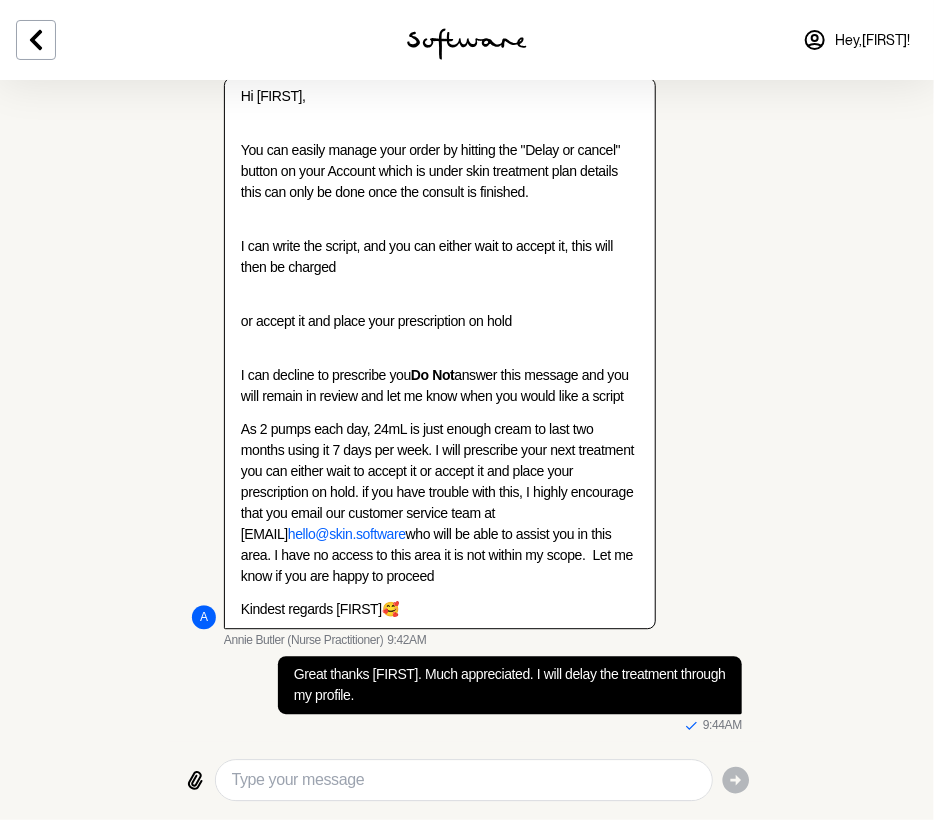 click at bounding box center [464, 780] 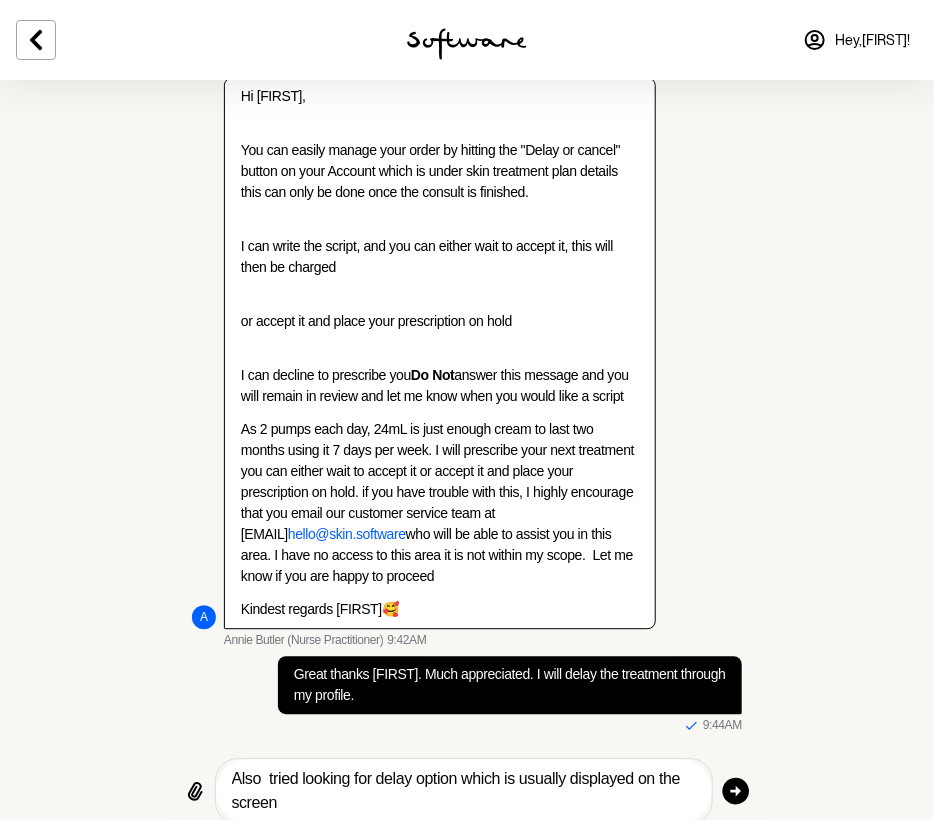 click on "Also  tried looking for delay option which is usually displayed on the screen" at bounding box center (464, 791) 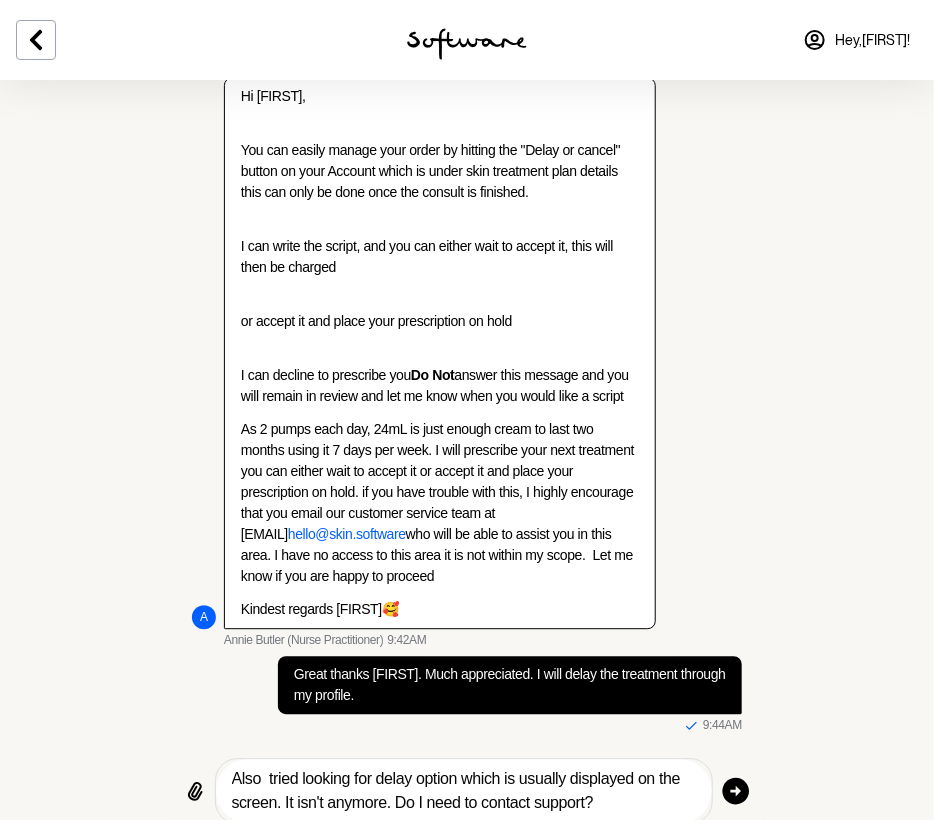 type on "Also  tried looking for delay option which is usually displayed on the screen. It isn't anymore. Do I need to contact support?" 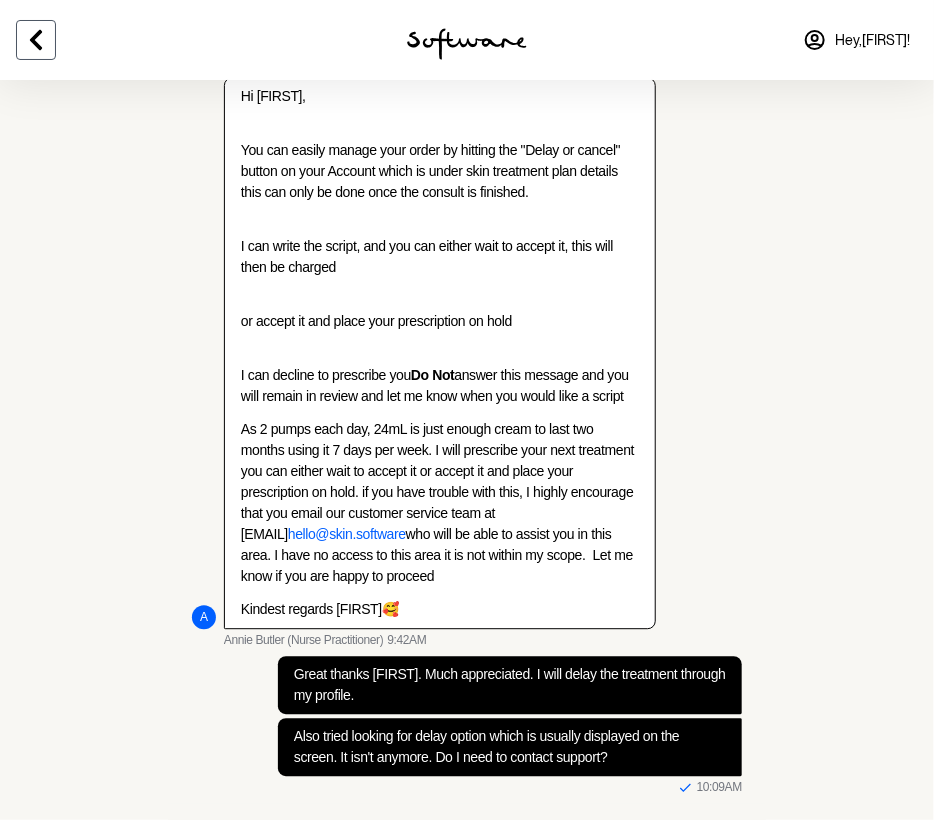 click at bounding box center [36, 40] 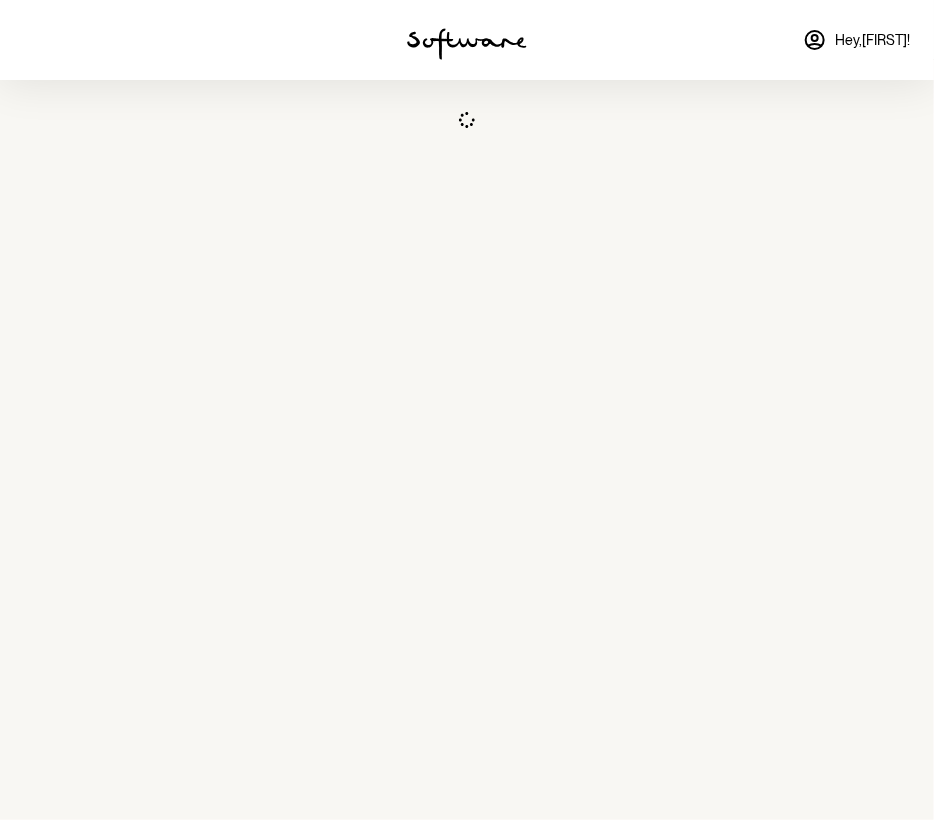 scroll, scrollTop: 0, scrollLeft: 0, axis: both 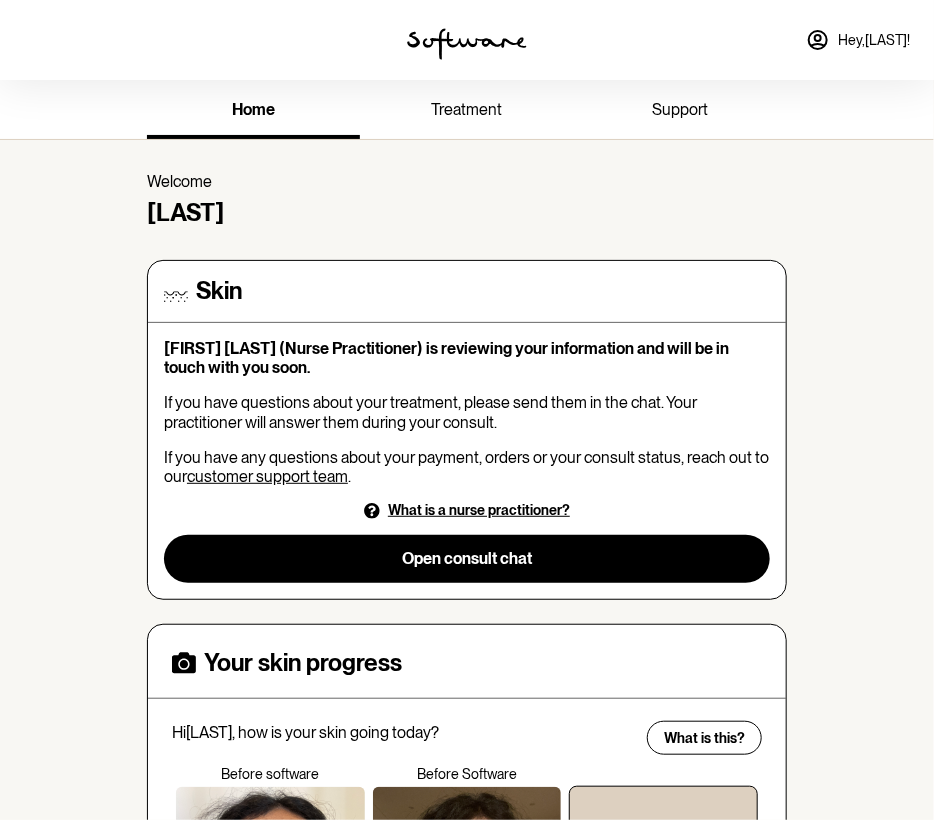 click on "Skin" at bounding box center (219, 291) 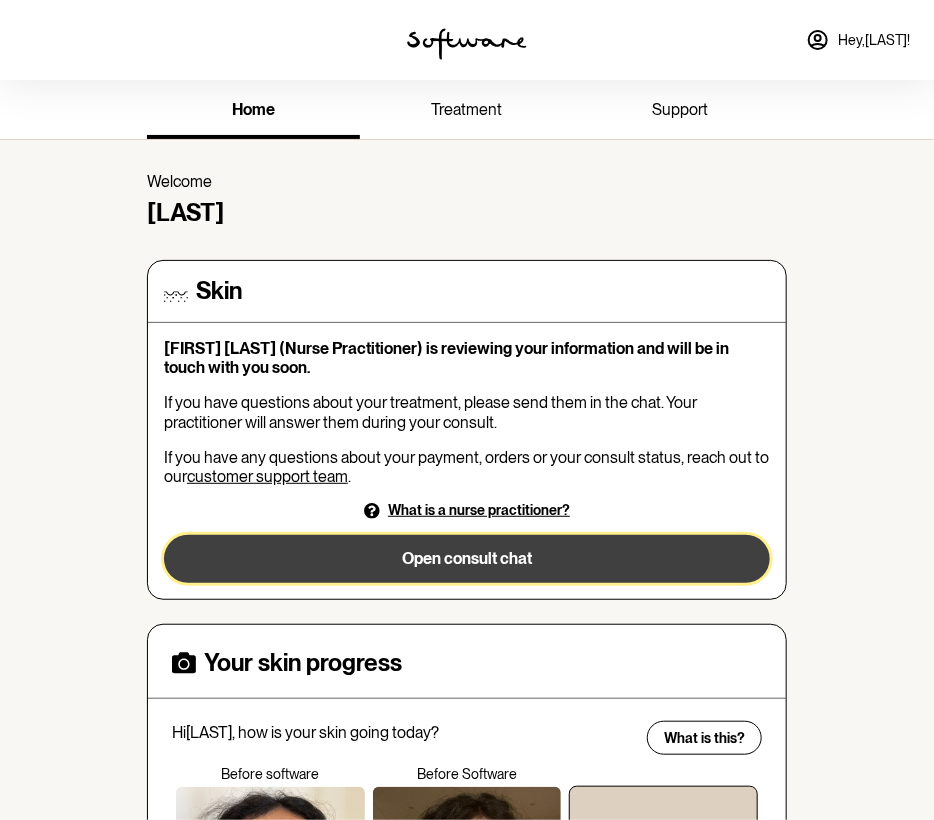 click on "Open consult chat" at bounding box center [467, 559] 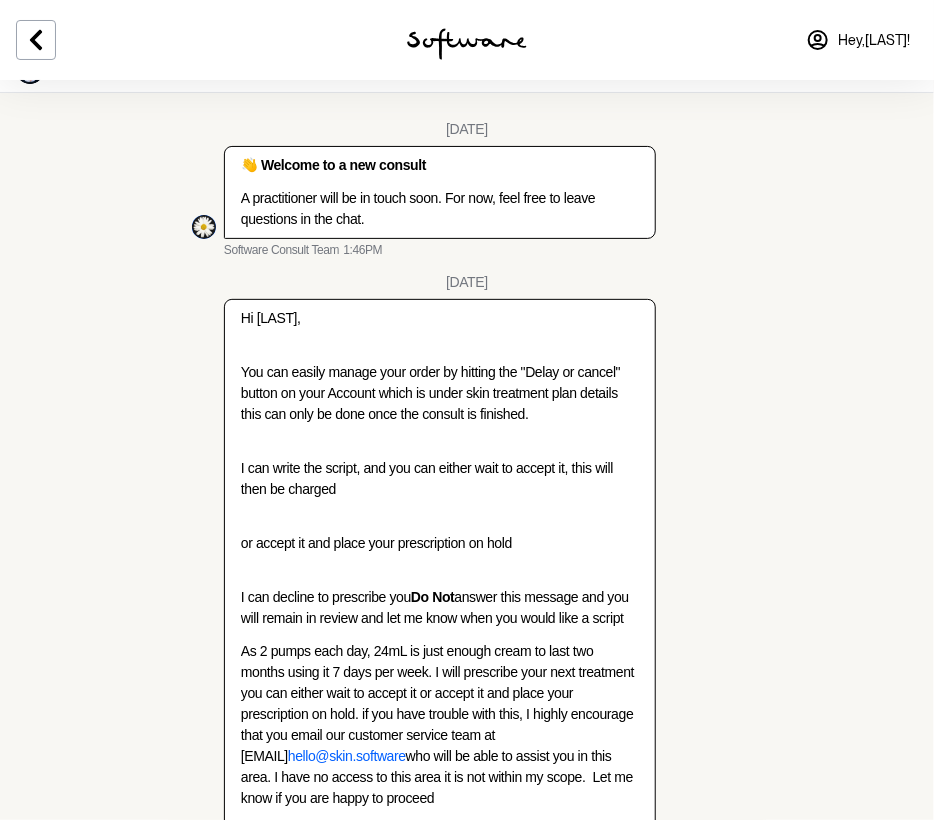 scroll, scrollTop: 0, scrollLeft: 0, axis: both 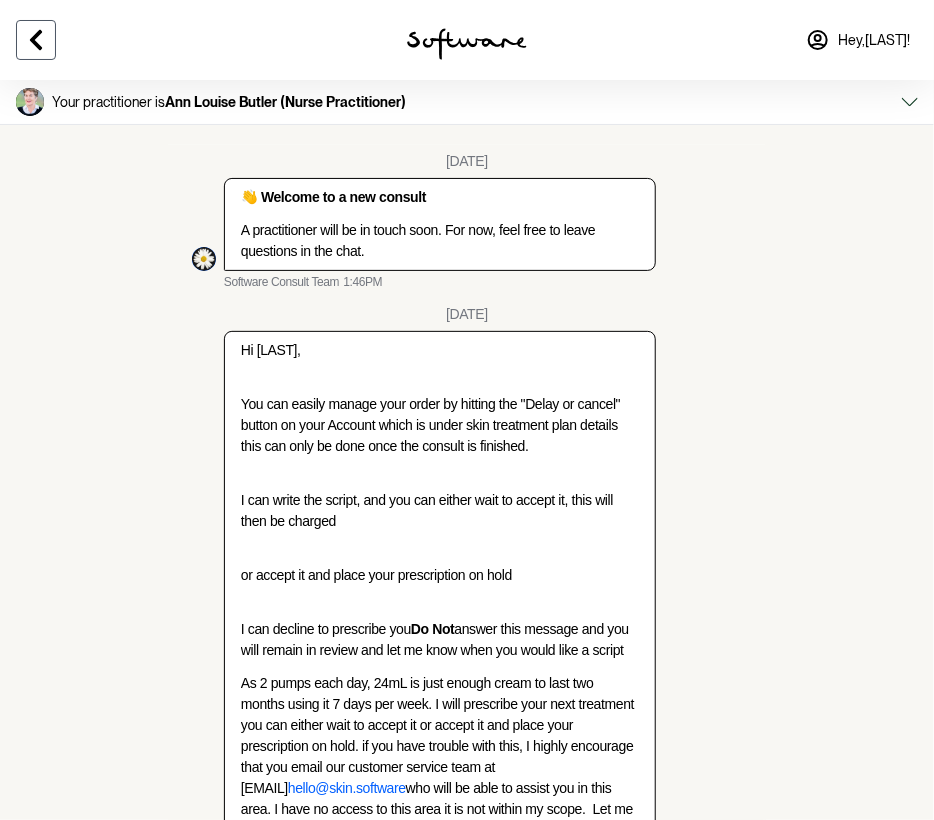 click 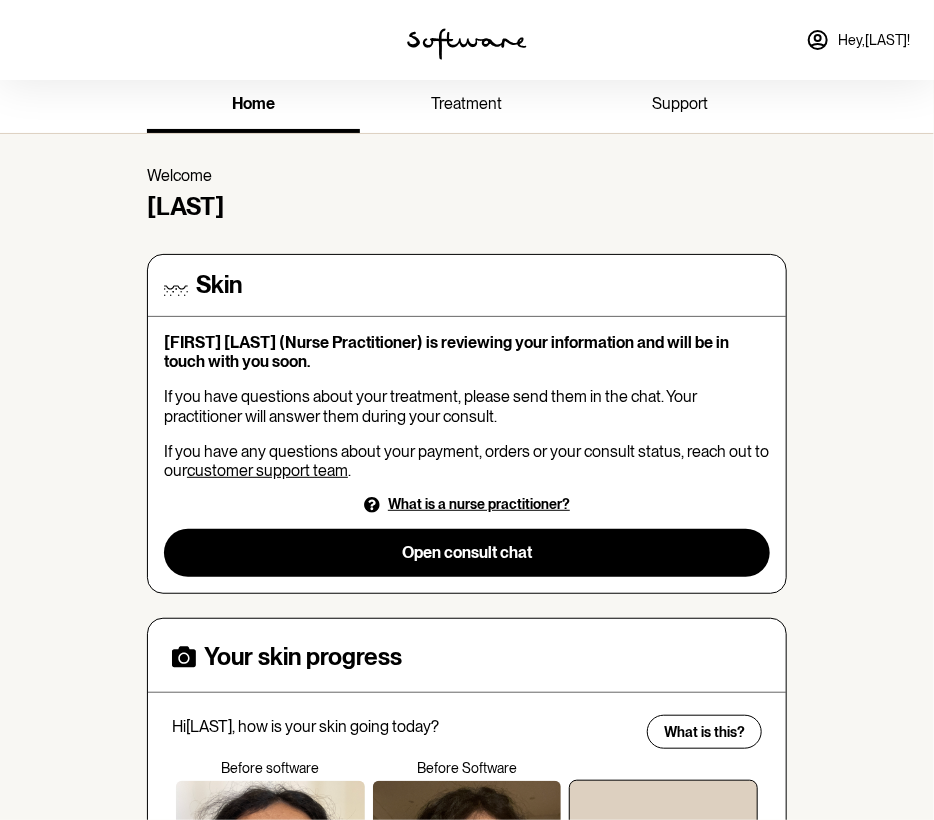 scroll, scrollTop: 0, scrollLeft: 0, axis: both 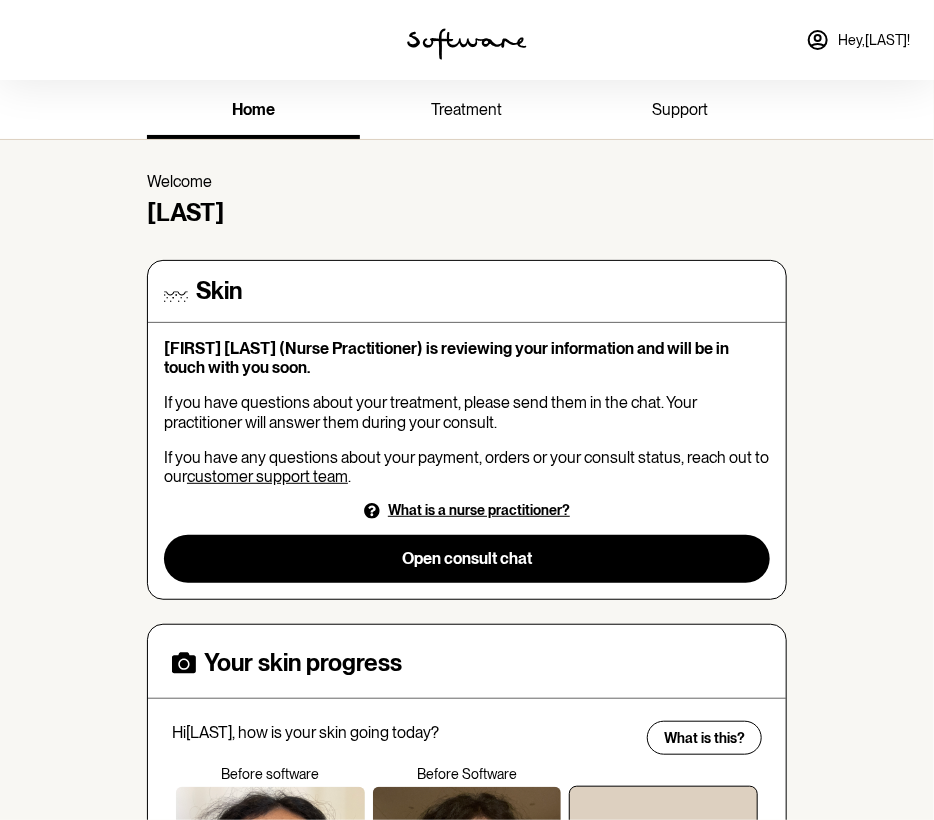 click on "support" at bounding box center [680, 109] 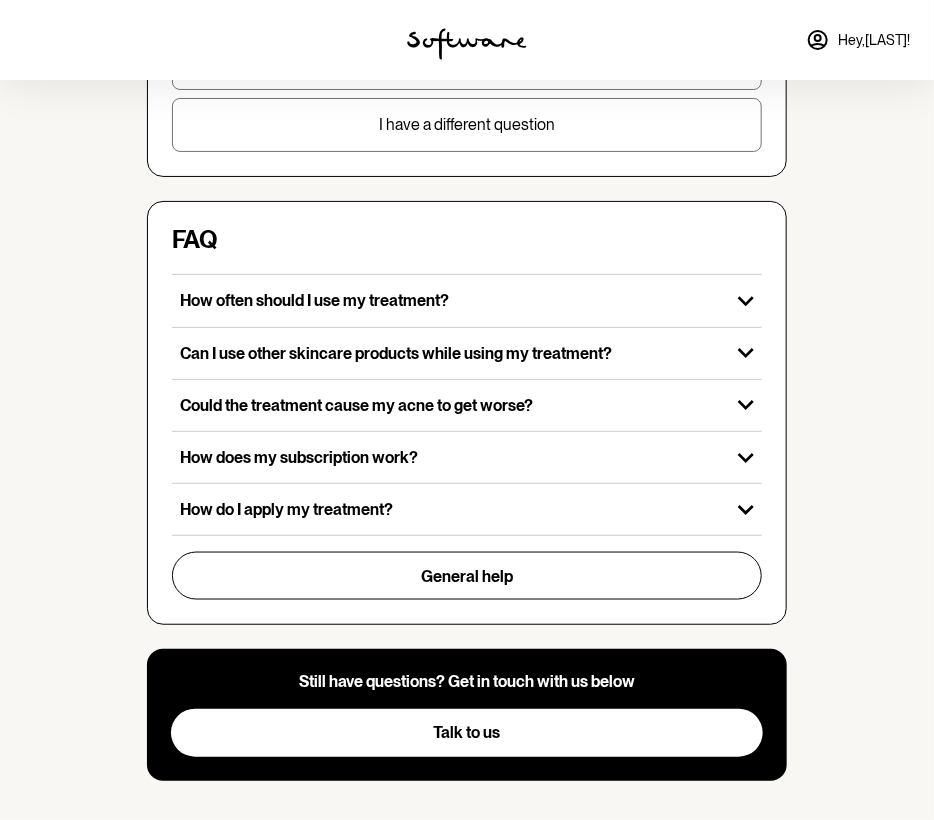 scroll, scrollTop: 540, scrollLeft: 0, axis: vertical 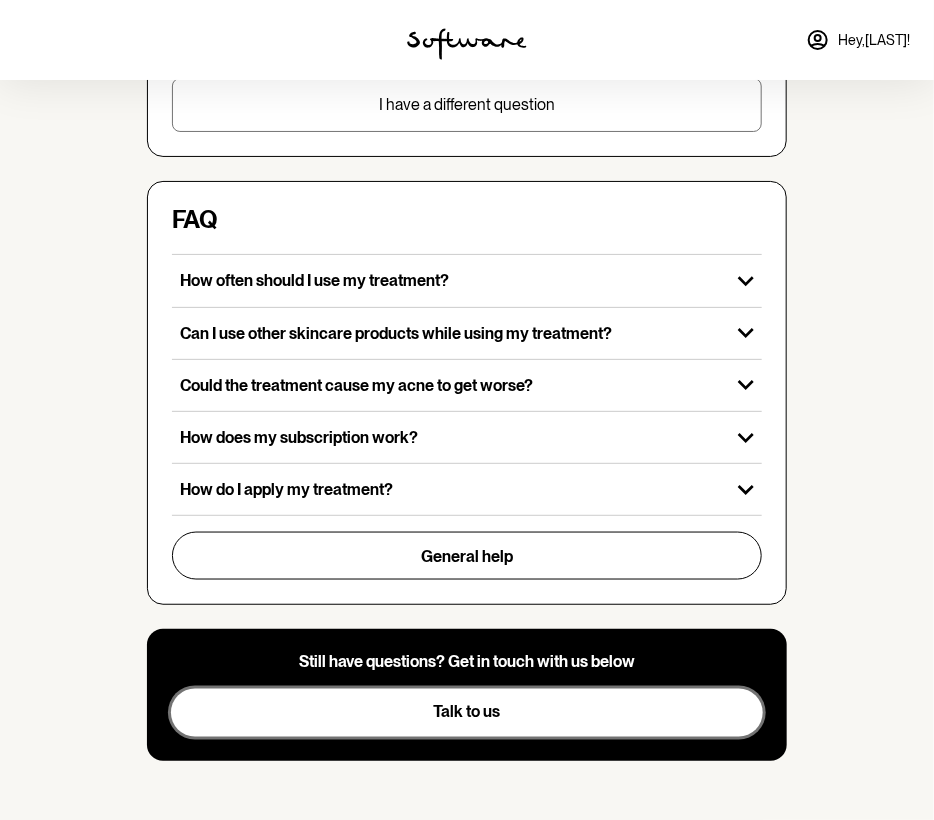 click on "Talk to us" at bounding box center (467, 713) 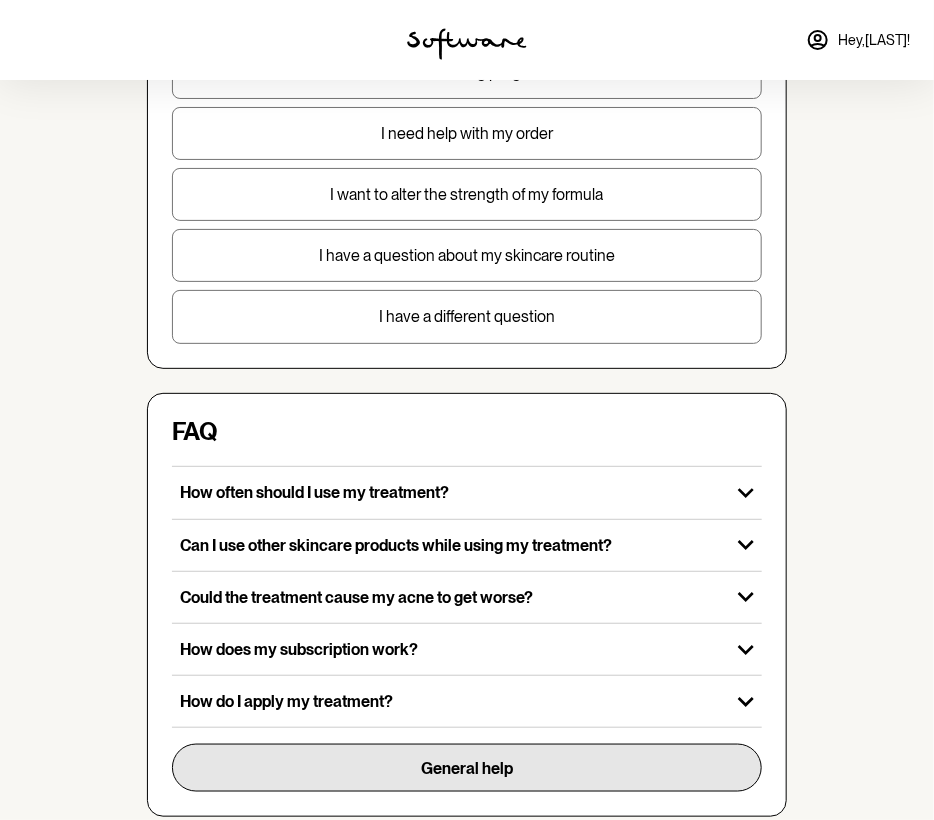 scroll, scrollTop: 0, scrollLeft: 0, axis: both 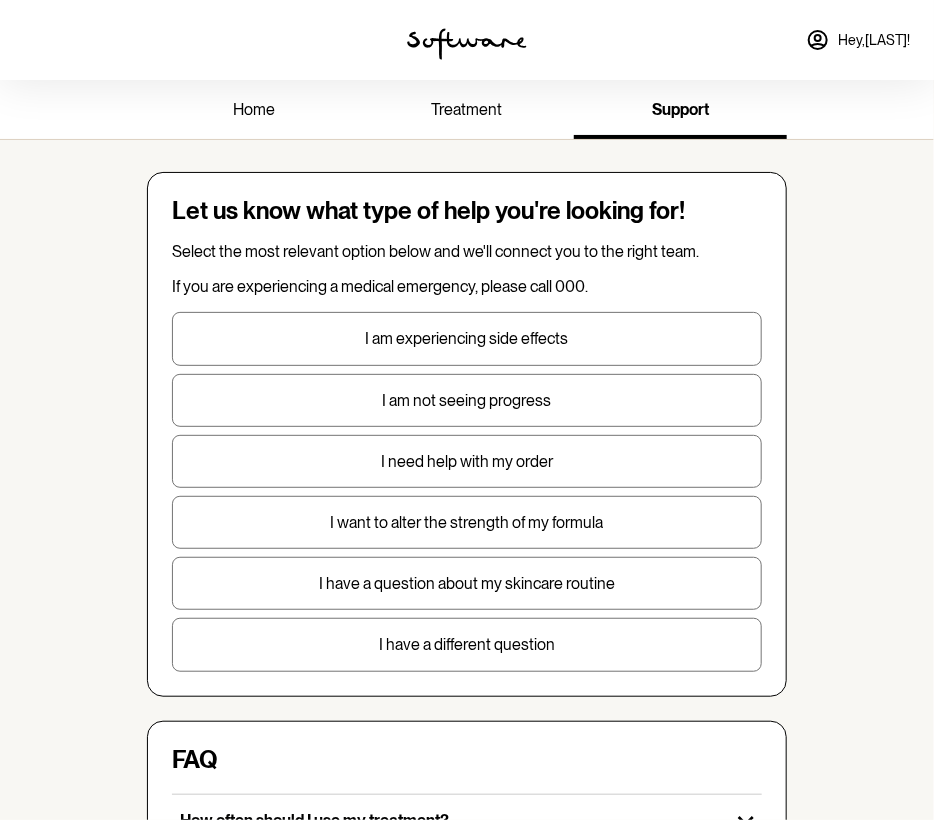 click on "treatment" at bounding box center [466, 109] 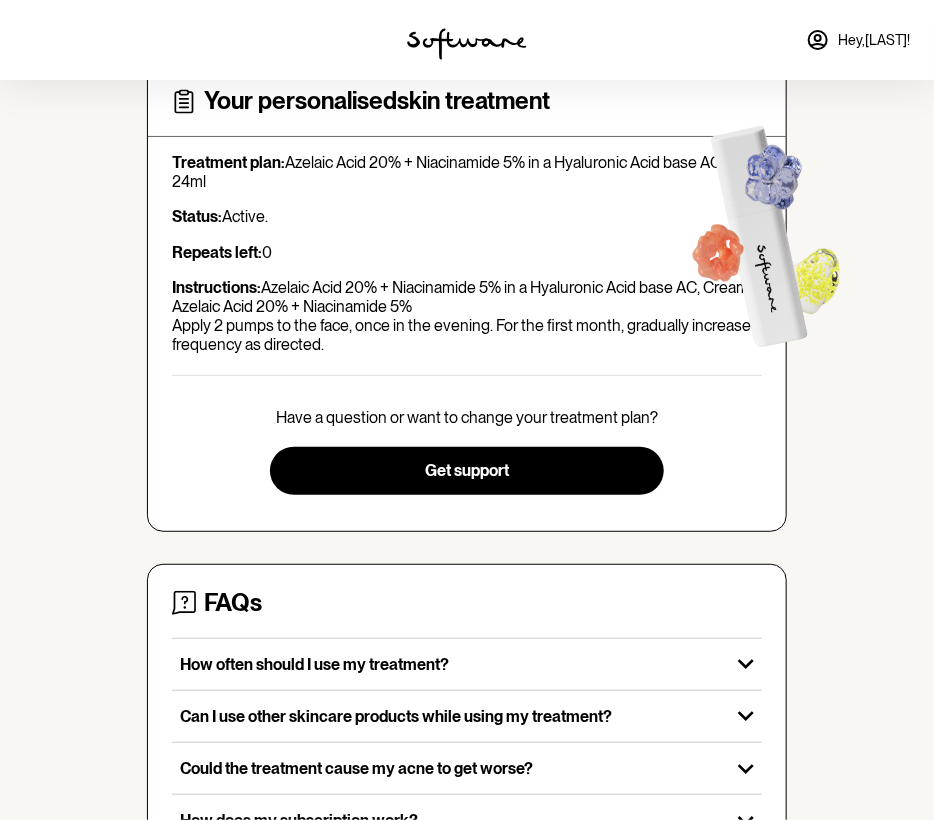scroll, scrollTop: 0, scrollLeft: 0, axis: both 